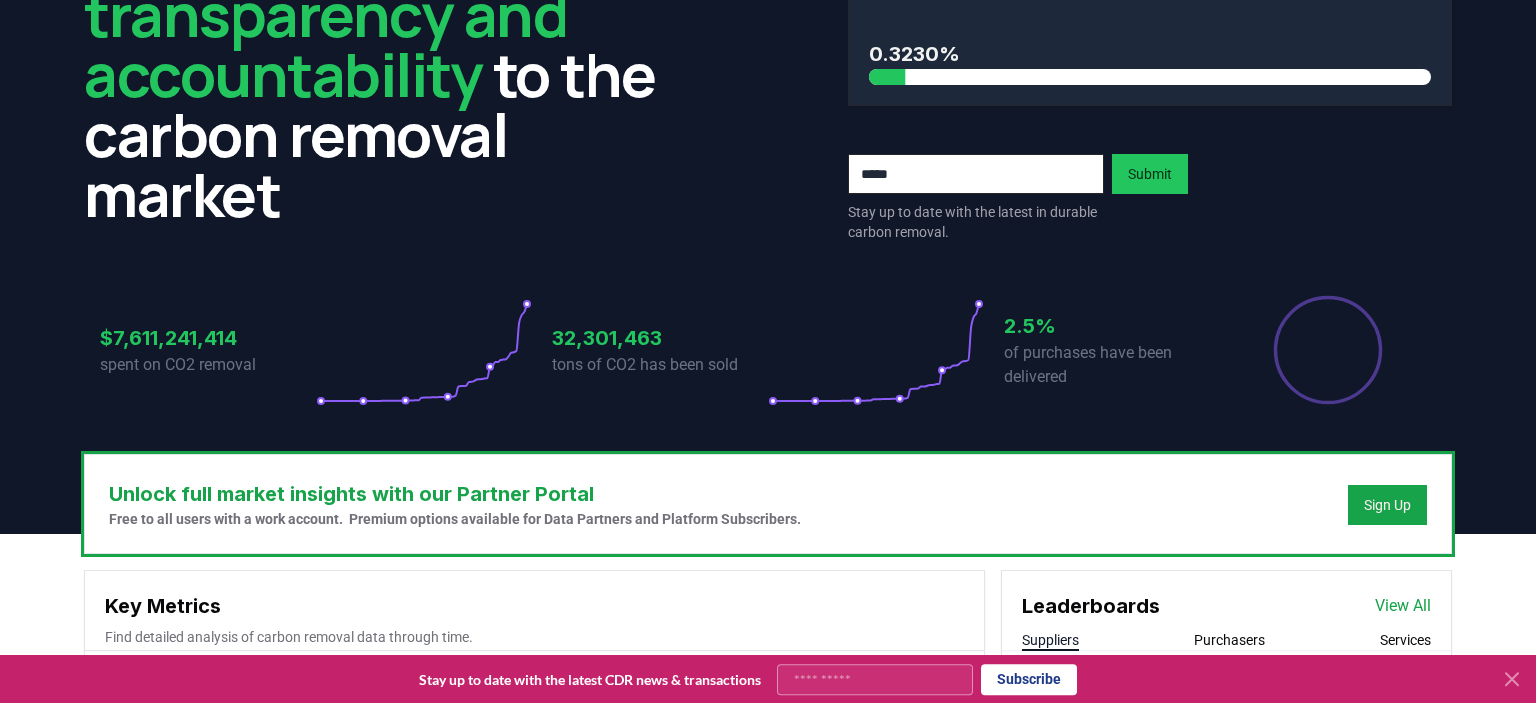 scroll, scrollTop: 166, scrollLeft: 0, axis: vertical 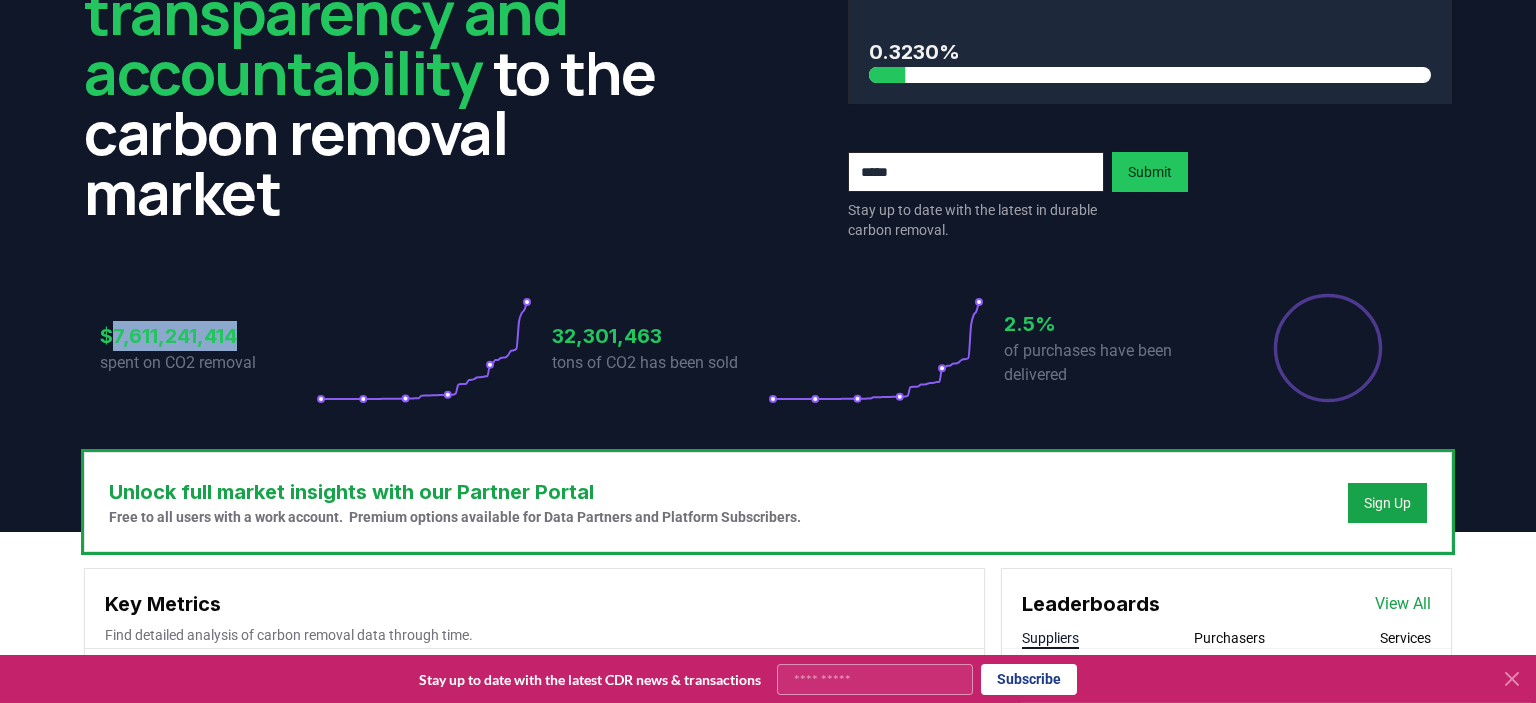drag, startPoint x: 241, startPoint y: 333, endPoint x: 113, endPoint y: 335, distance: 128.01562 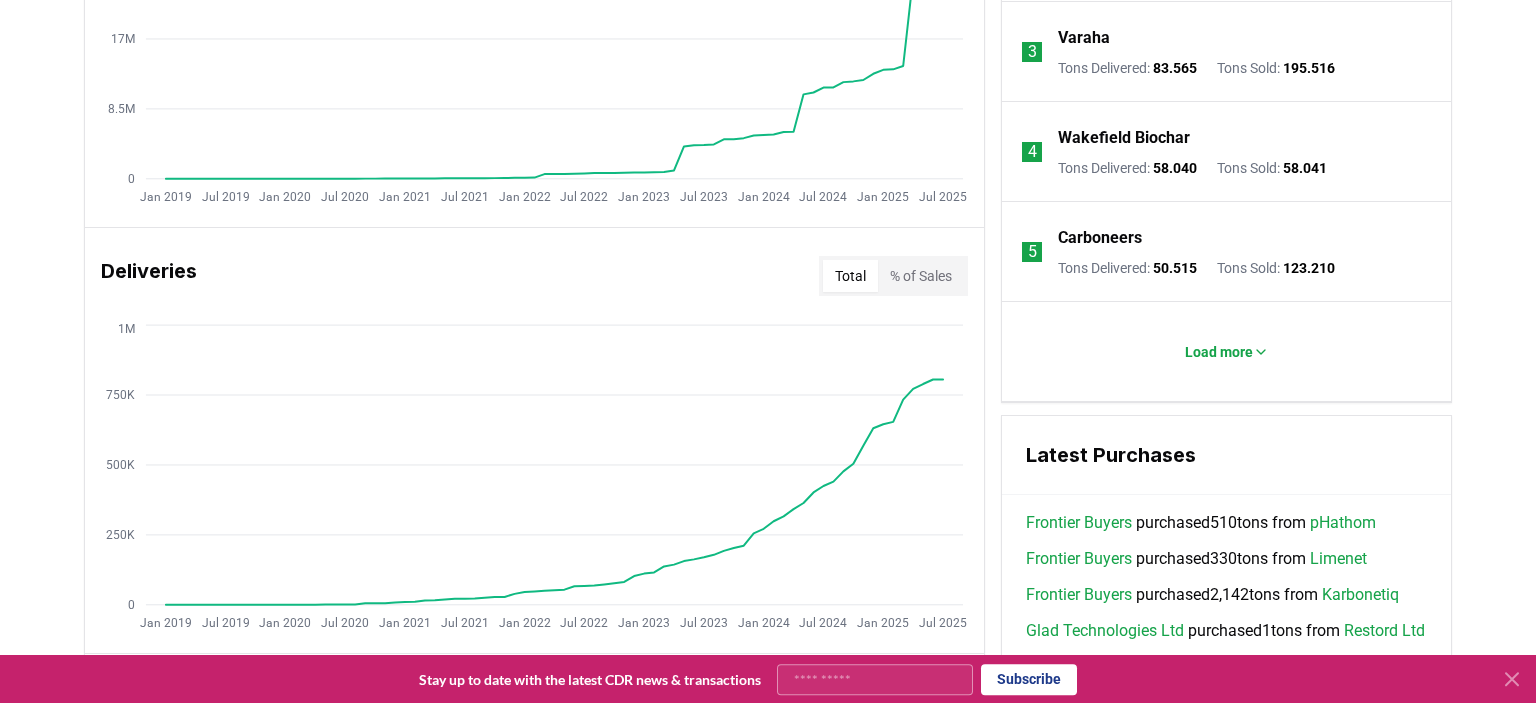 scroll, scrollTop: 1012, scrollLeft: 0, axis: vertical 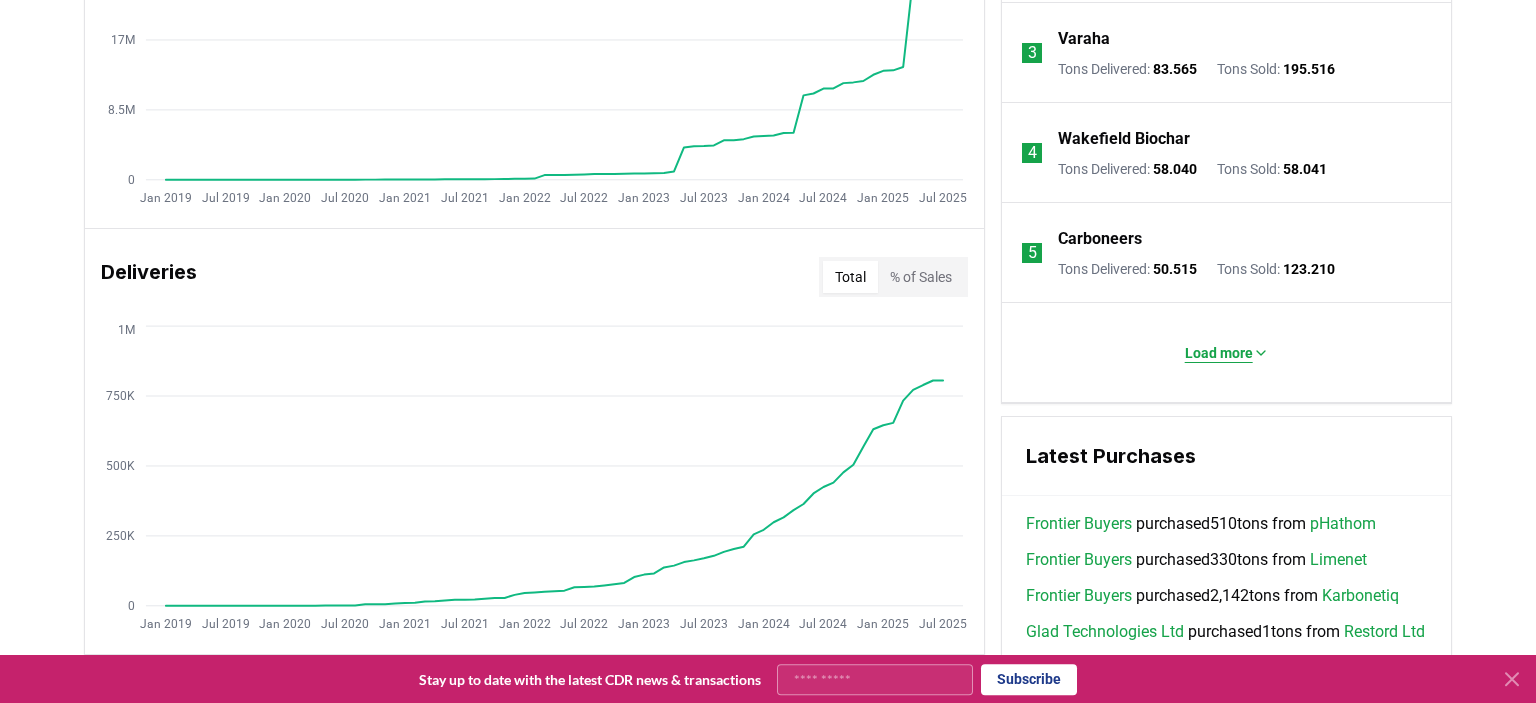 click on "Load more" at bounding box center (1219, 353) 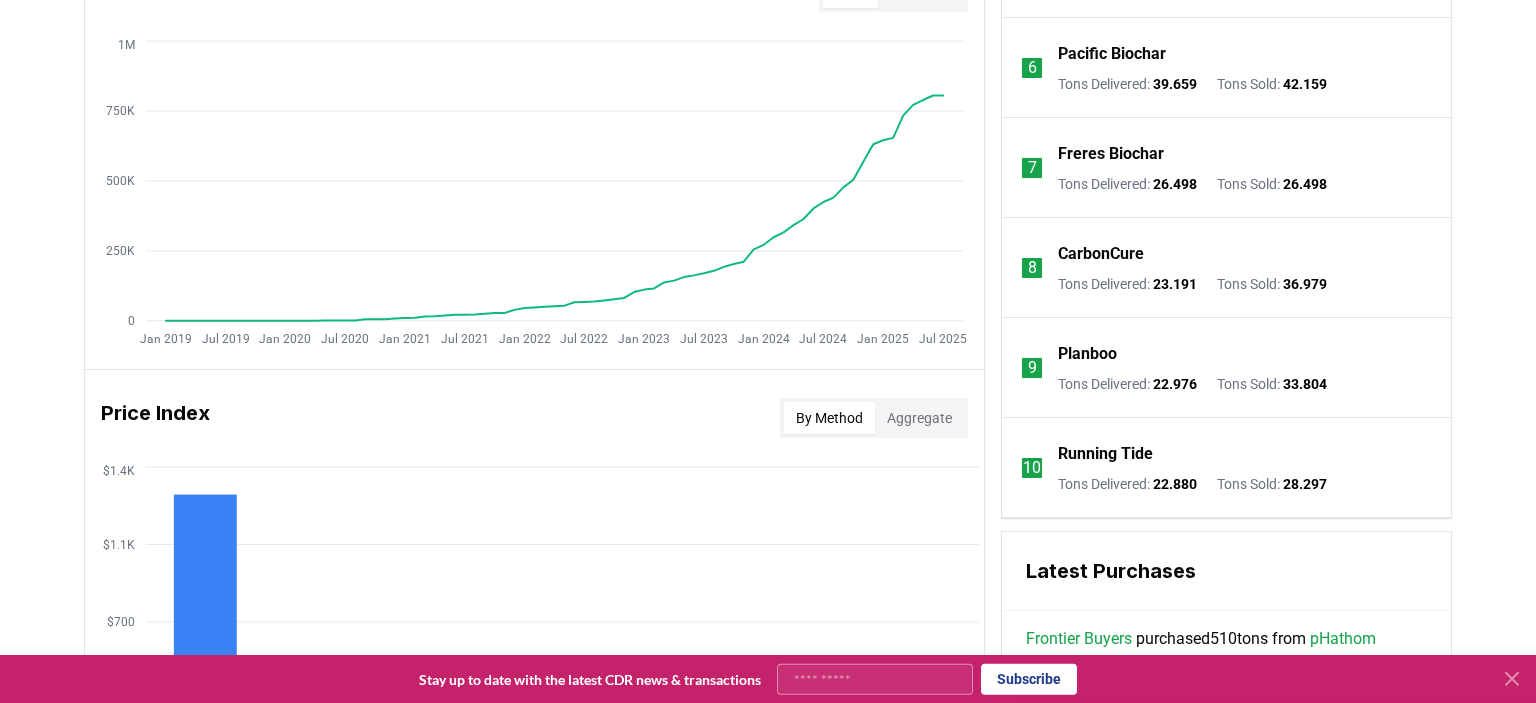 scroll, scrollTop: 1298, scrollLeft: 0, axis: vertical 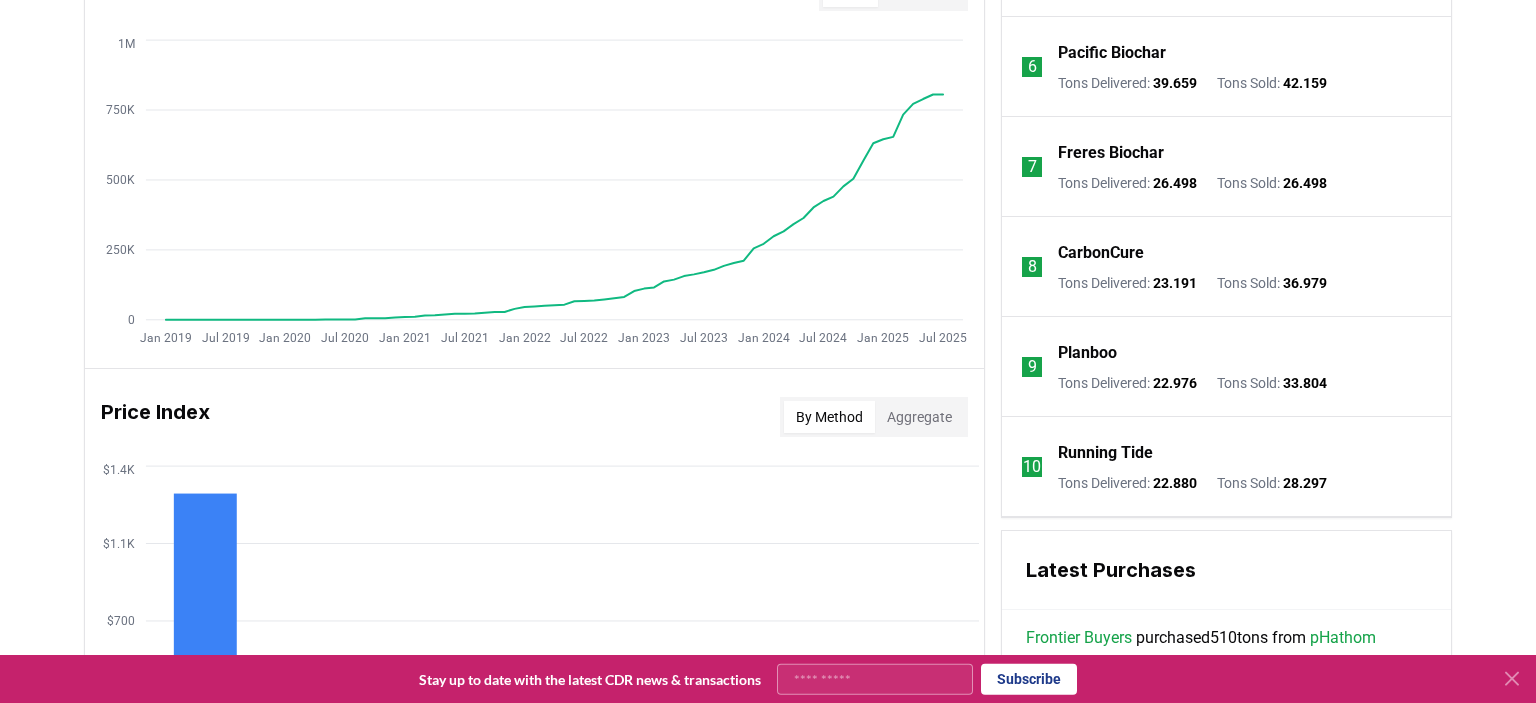 click on "Planboo" at bounding box center (1087, 353) 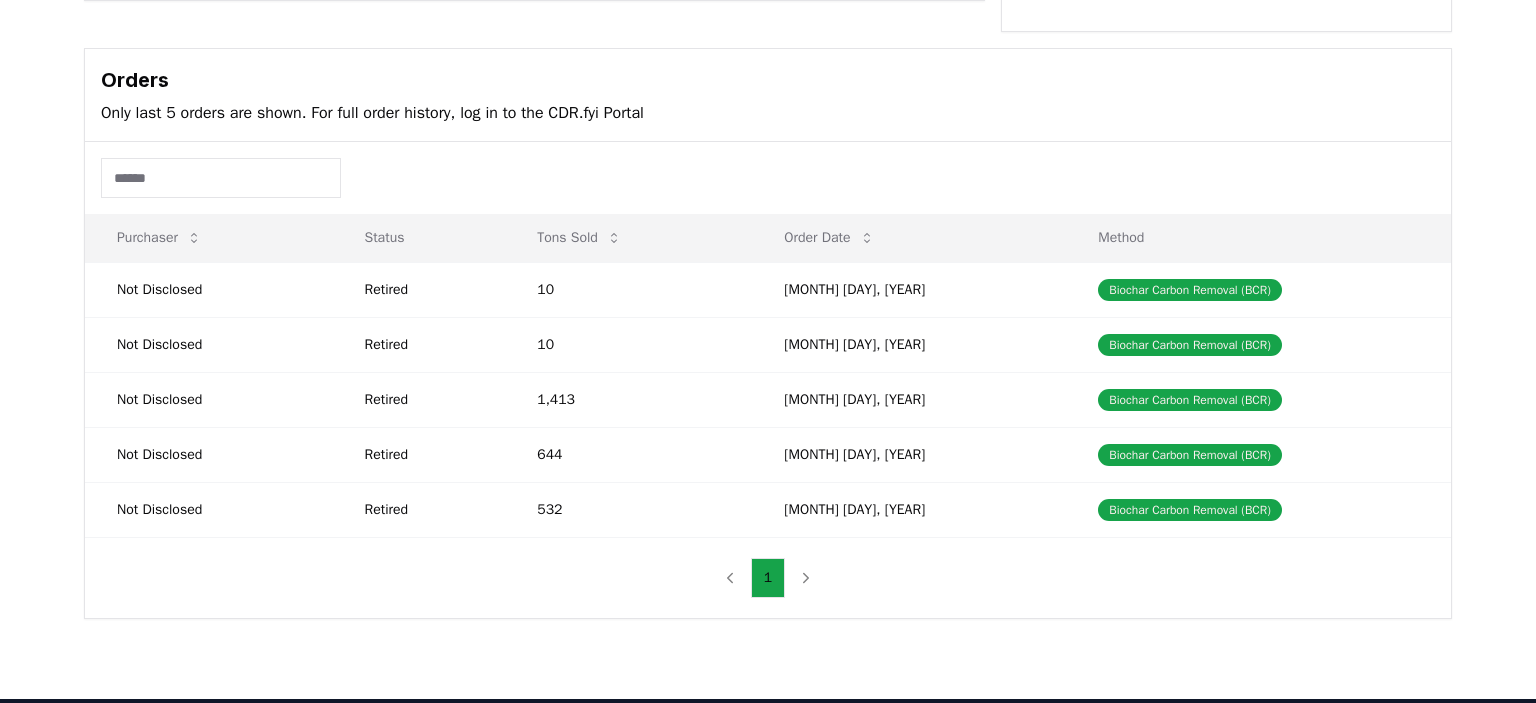 scroll, scrollTop: 575, scrollLeft: 0, axis: vertical 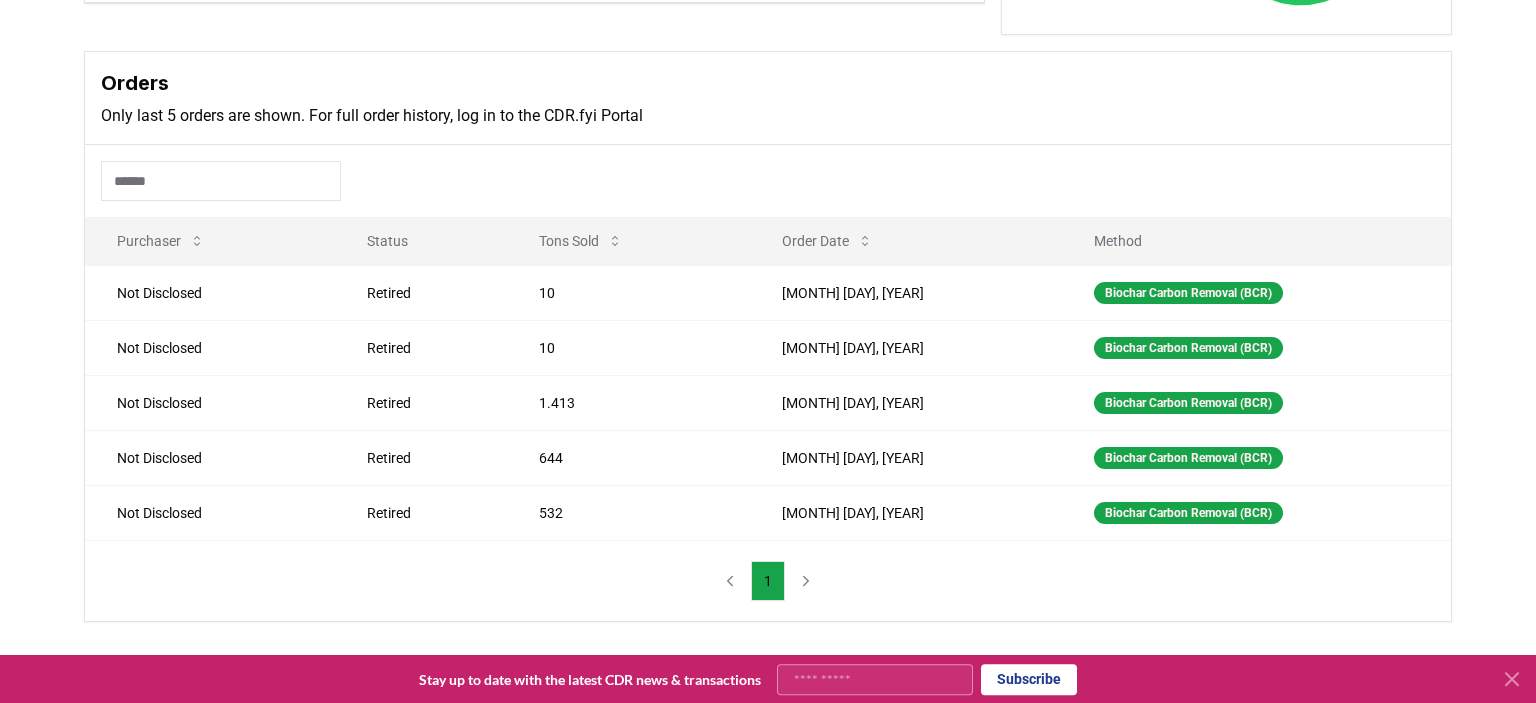 drag, startPoint x: 806, startPoint y: 601, endPoint x: 733, endPoint y: 599, distance: 73.02739 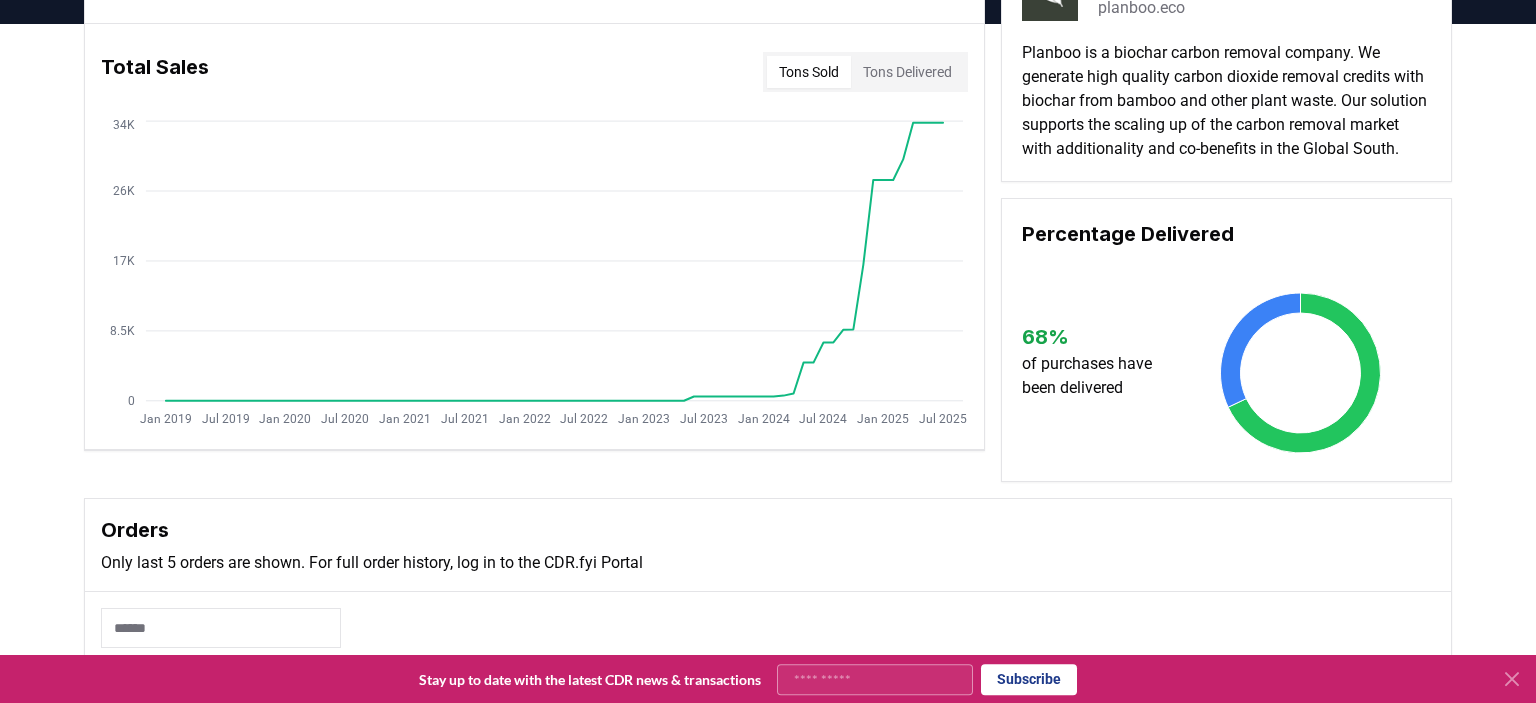 scroll, scrollTop: 0, scrollLeft: 0, axis: both 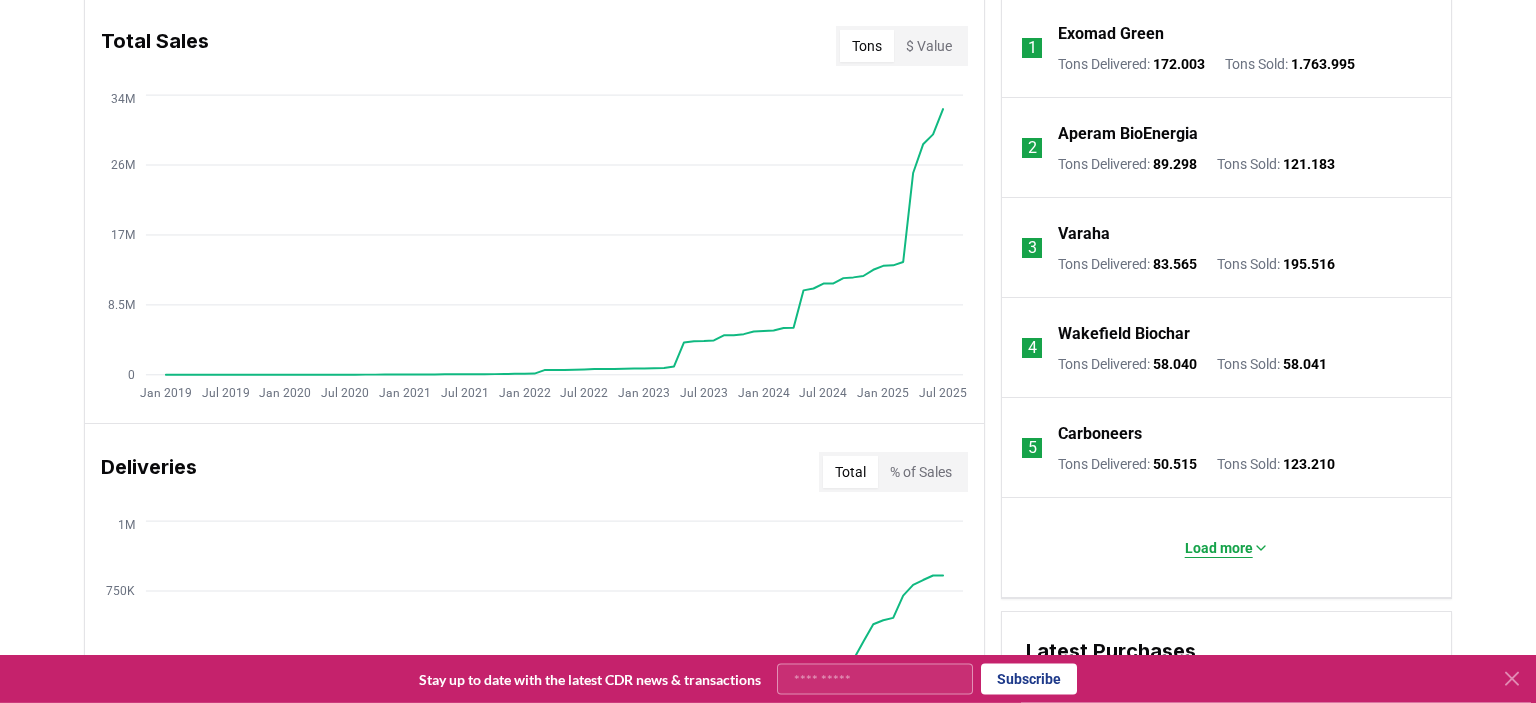 click on "Load more" at bounding box center (1219, 548) 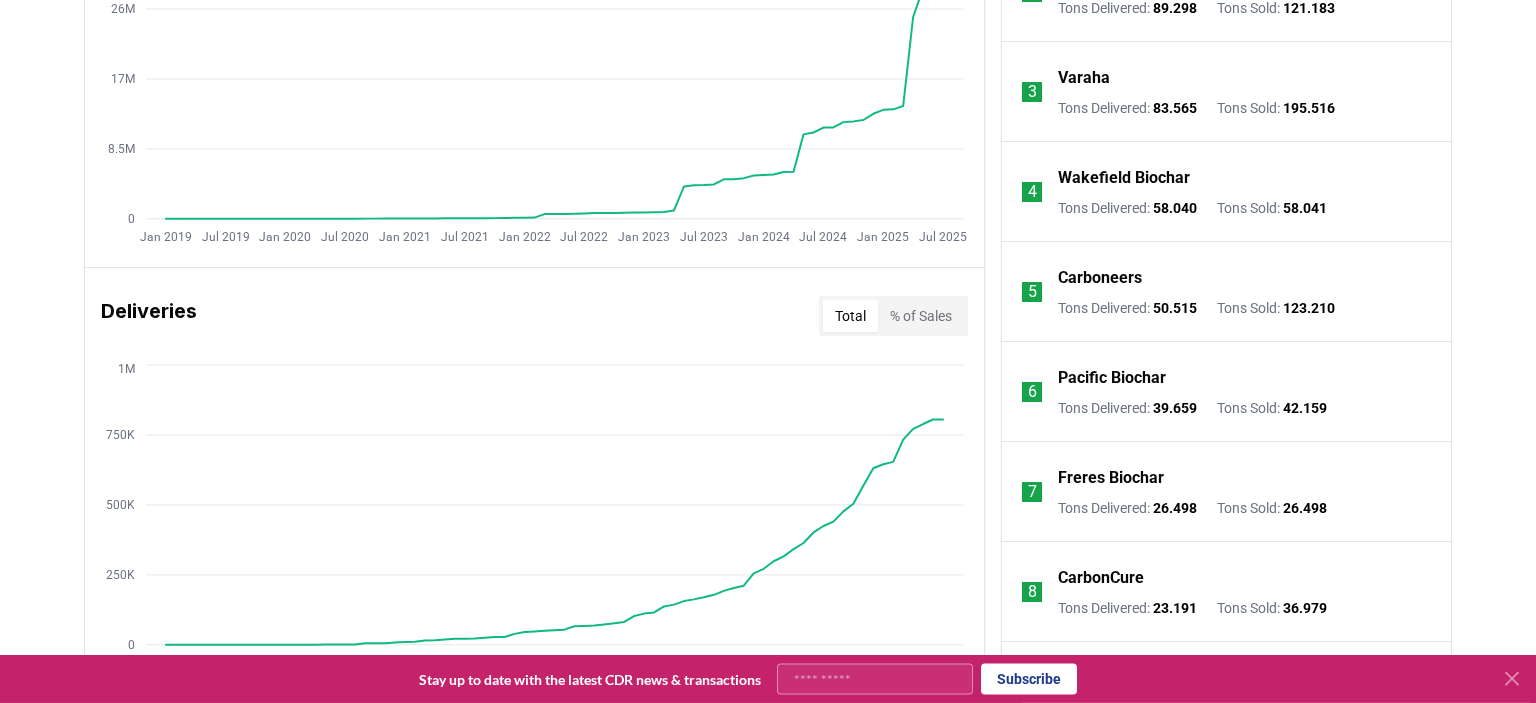 scroll, scrollTop: 989, scrollLeft: 0, axis: vertical 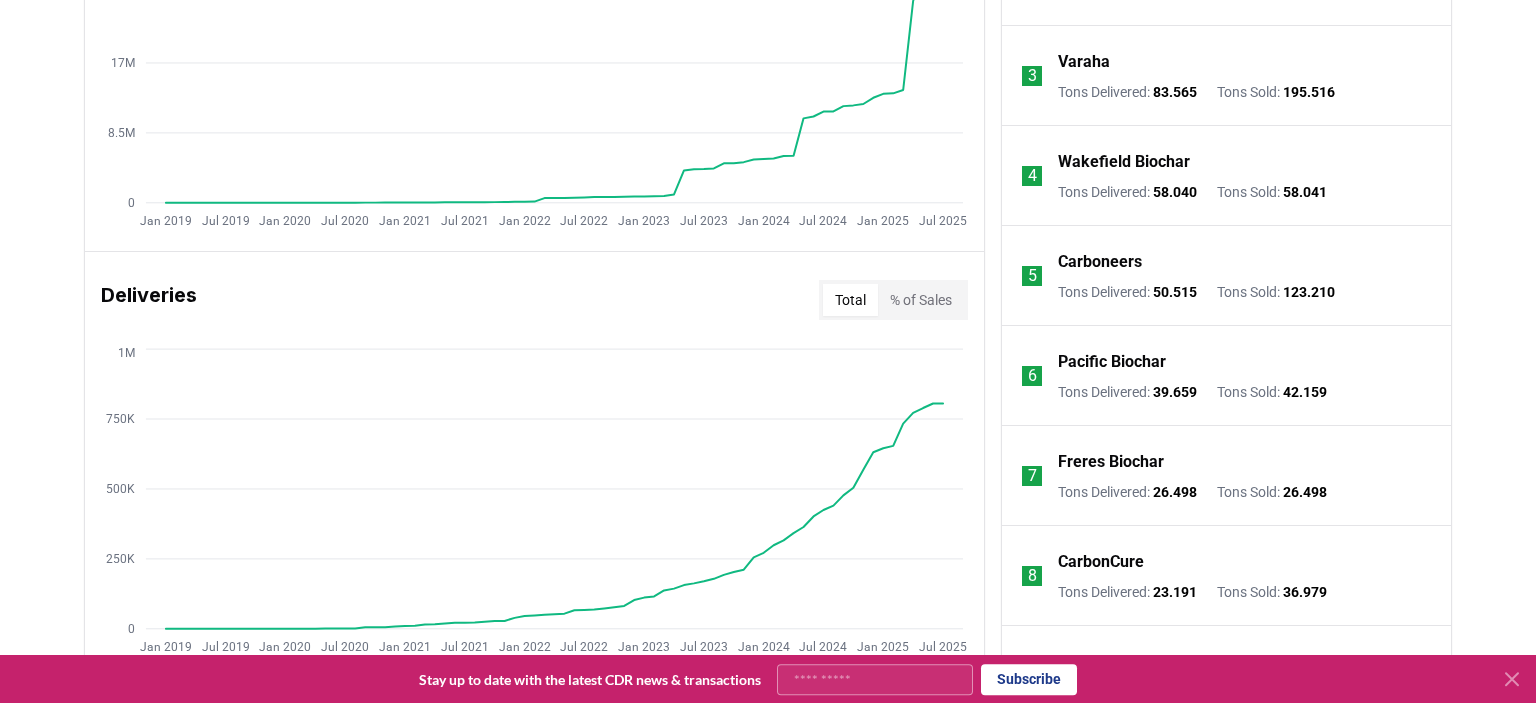 click on "Pacific Biochar" at bounding box center (1112, 362) 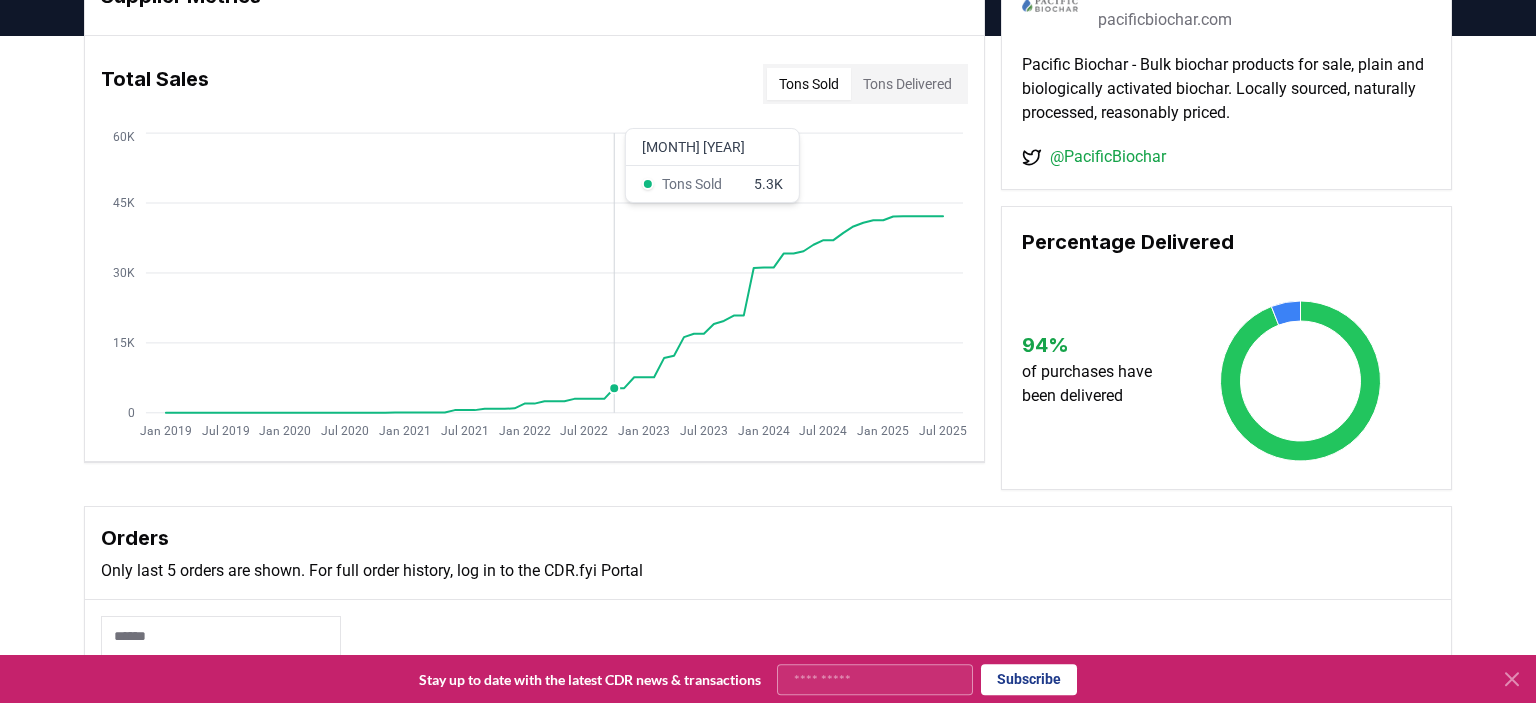 scroll, scrollTop: 117, scrollLeft: 0, axis: vertical 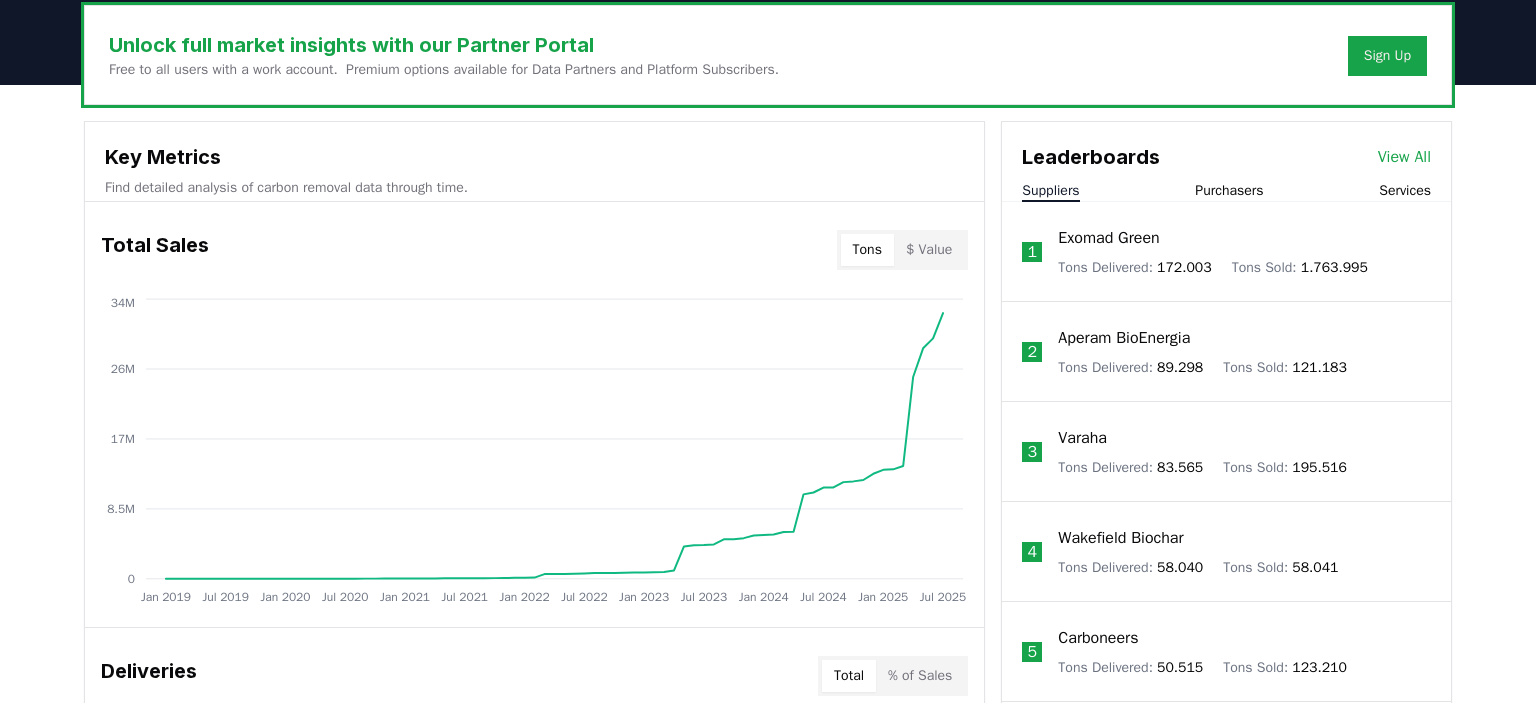 click on "CDR . fyi Leaderboards CDR Map Pricing Survey Events Partners About Us Blog Contact us Log in Search We bring   transparency and accountability   to the carbon removal market 10 Gigaton Goal Progress to 2050 0.3230% Stay up to date with the latest in durable carbon removal. Submit $7,611,241,414 spent on CO2 removal 32,301,463 tons of CO2 has been sold 2.5% of purchases have been delivered Unlock full market insights with our Partner Portal Free to all users with a work account.  Premium options available for Data Partners and Platform Subscribers. Sign Up Key Metrics Find detailed analysis of carbon removal data through time. Total Sales Tons $ Value Jan 2019 Jul 2019 Jan 2020 Jul 2020 Jan 2021 Jul 2021 Jan 2022 Jul 2022 Jan 2023 Jul 2023 Jan 2024 Jul 2024 Jan 2025 Jul 2025 0 8.5M 17M 26M 34M Deliveries Total % of Sales Jan 2019 Jul 2019 Jan 2020 Jul 2020 Jan 2021 Jul 2021 Jan 2022 Jul 2022 Jan 2023 Jul 2023 Jan 2024 Jul 2024 Jan 2025 Jul 2025 0 250K 500K 750K 1M Price Index By Method Aggregate $350 $700 1" at bounding box center [768, 672] 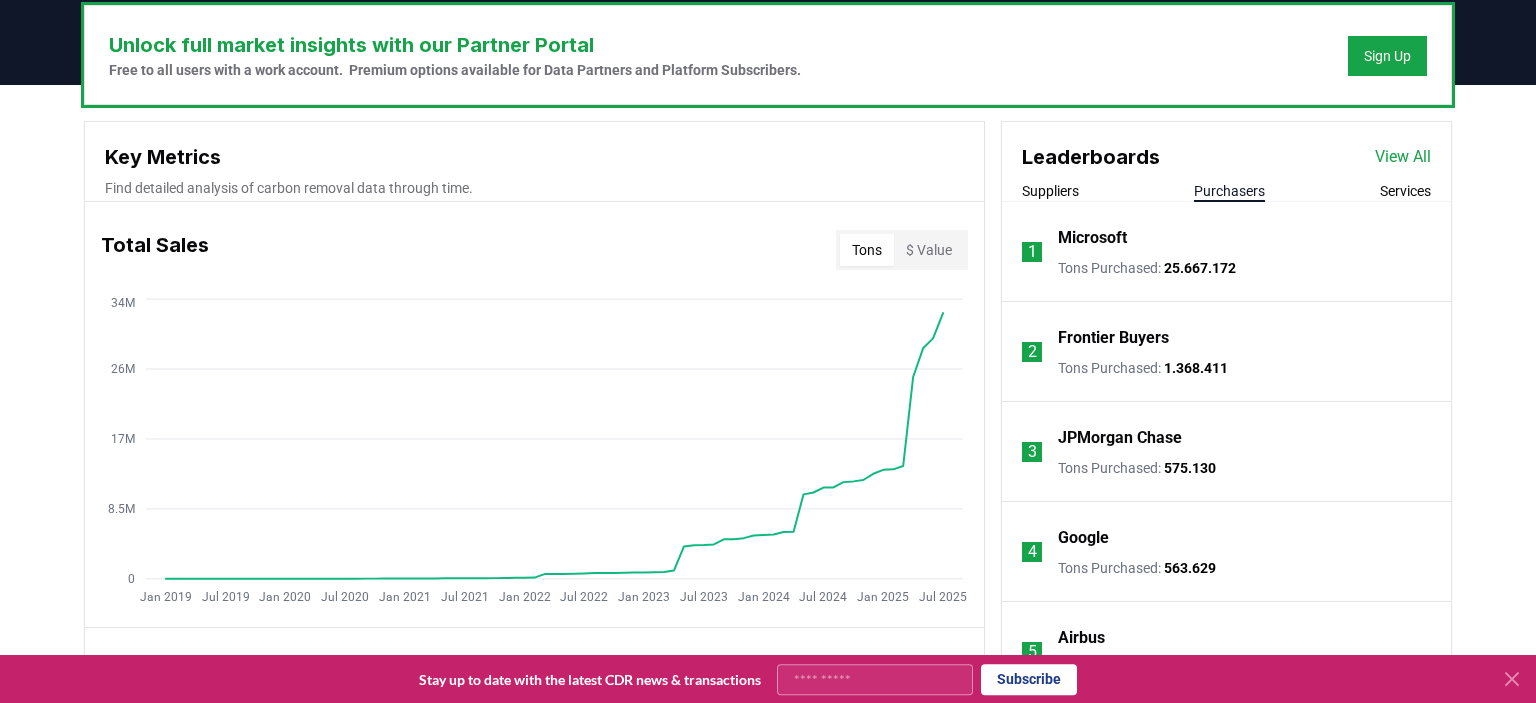 click on "Purchasers" at bounding box center [1229, 191] 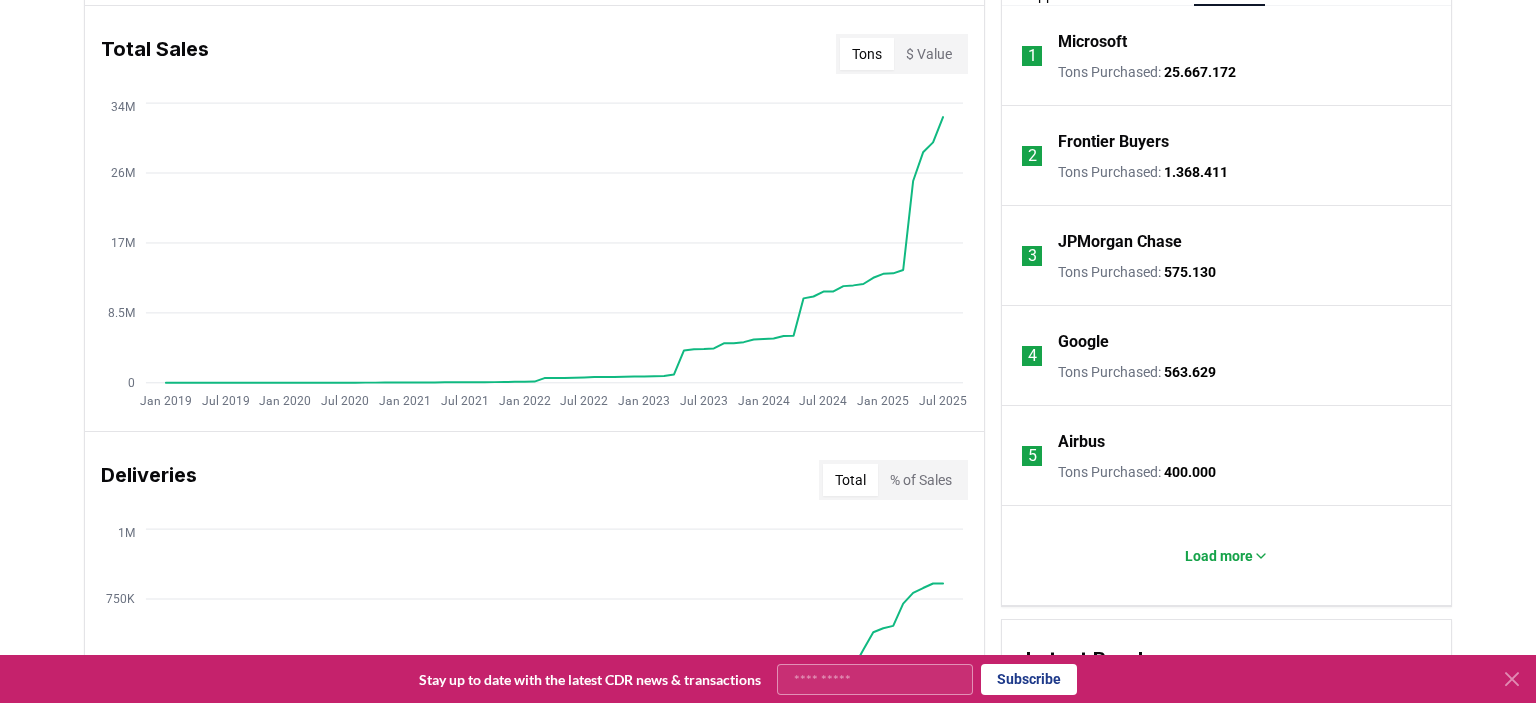 scroll, scrollTop: 811, scrollLeft: 0, axis: vertical 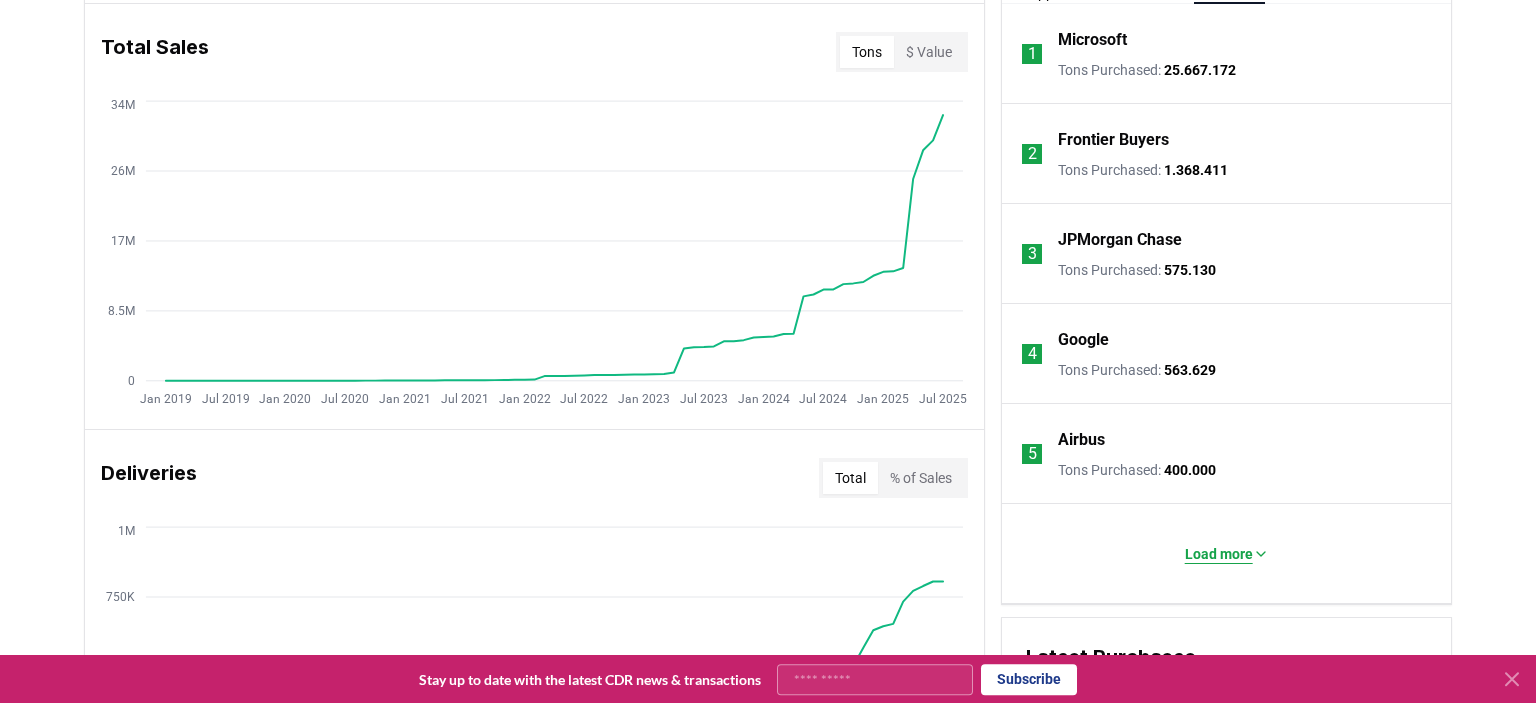 click on "Load more" at bounding box center (1219, 554) 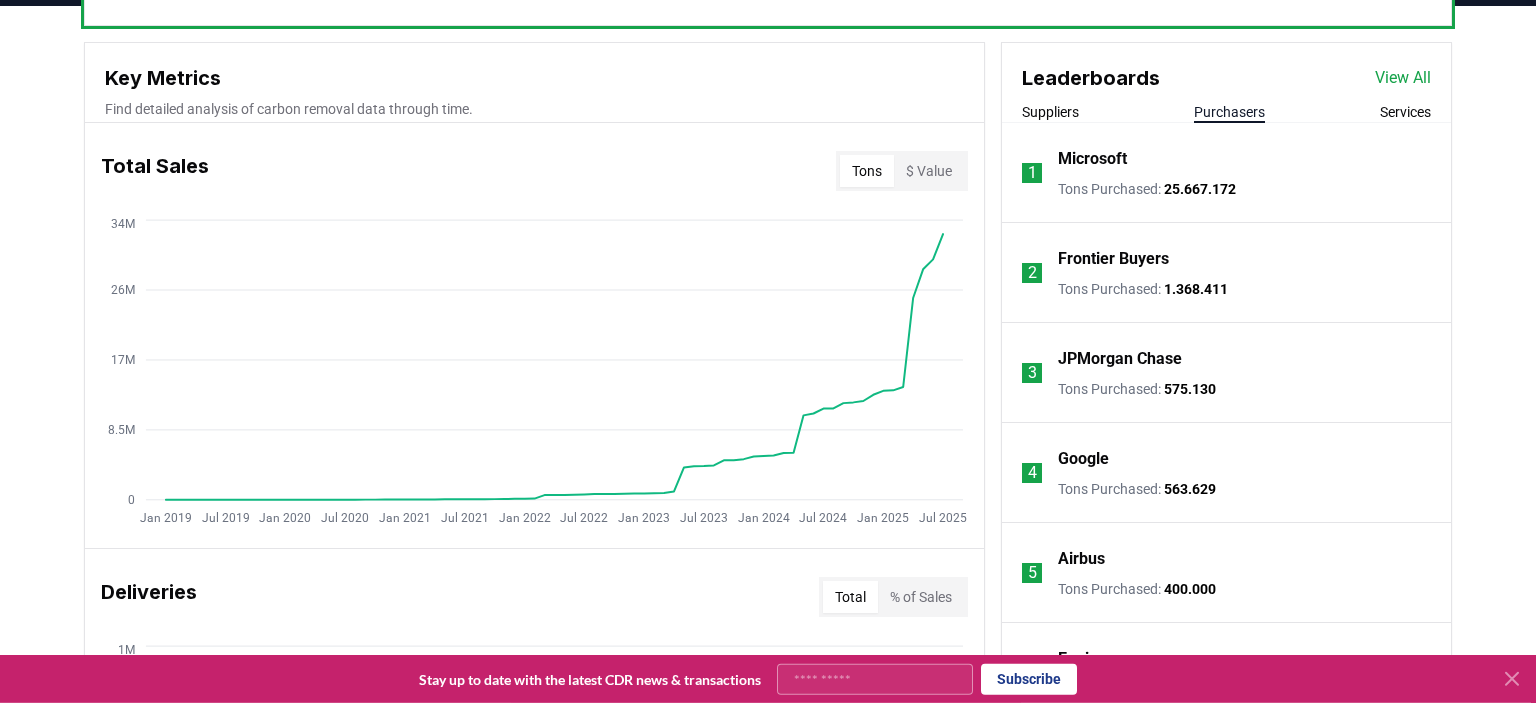 scroll, scrollTop: 679, scrollLeft: 0, axis: vertical 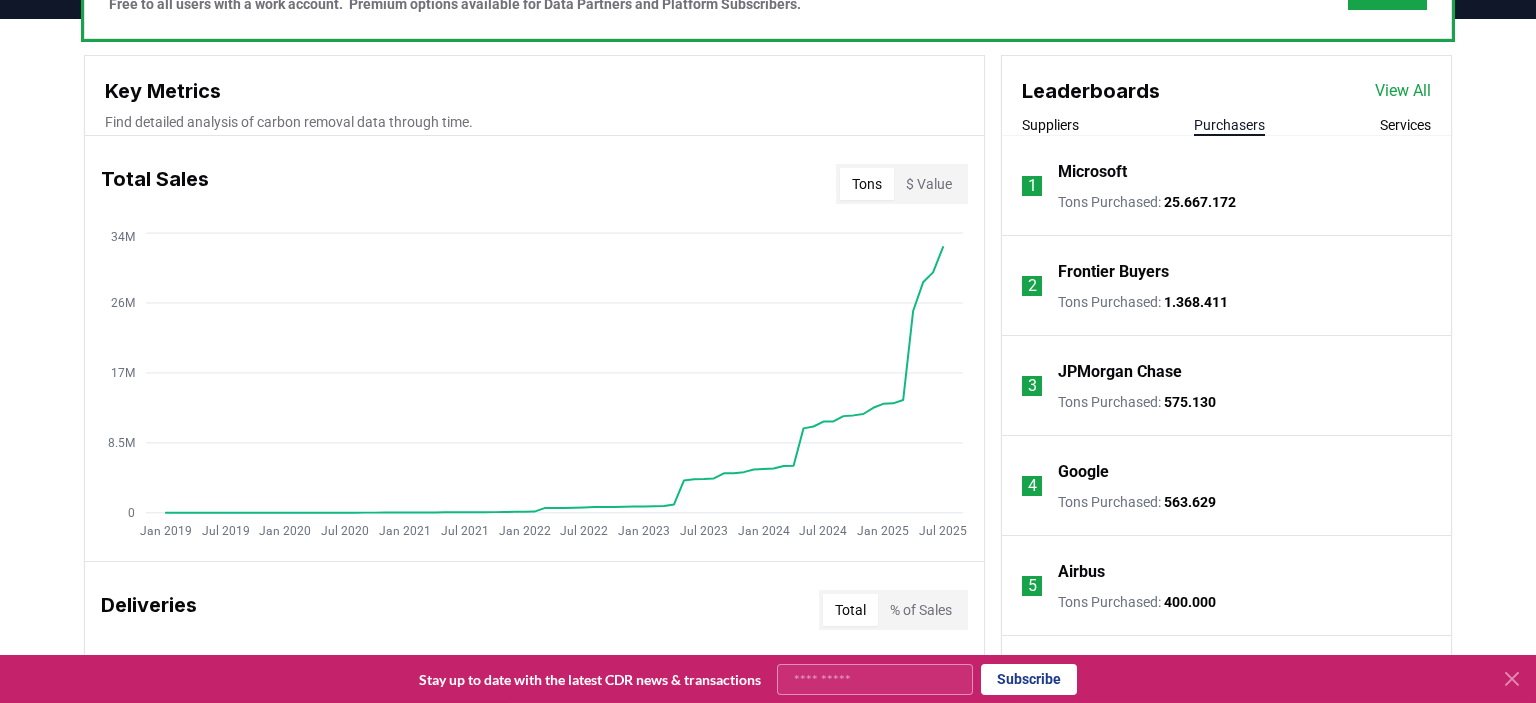 click on "Suppliers" at bounding box center [1050, 125] 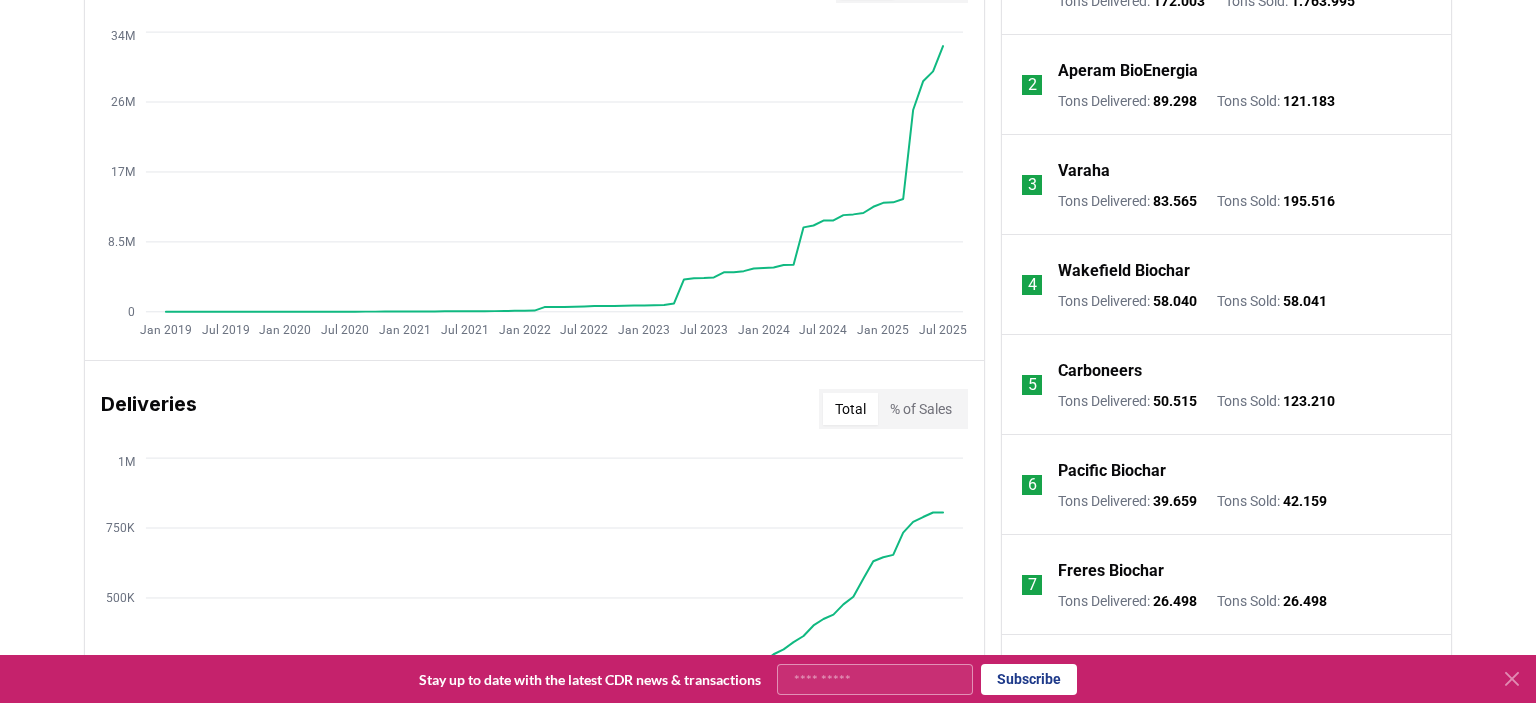 scroll, scrollTop: 879, scrollLeft: 0, axis: vertical 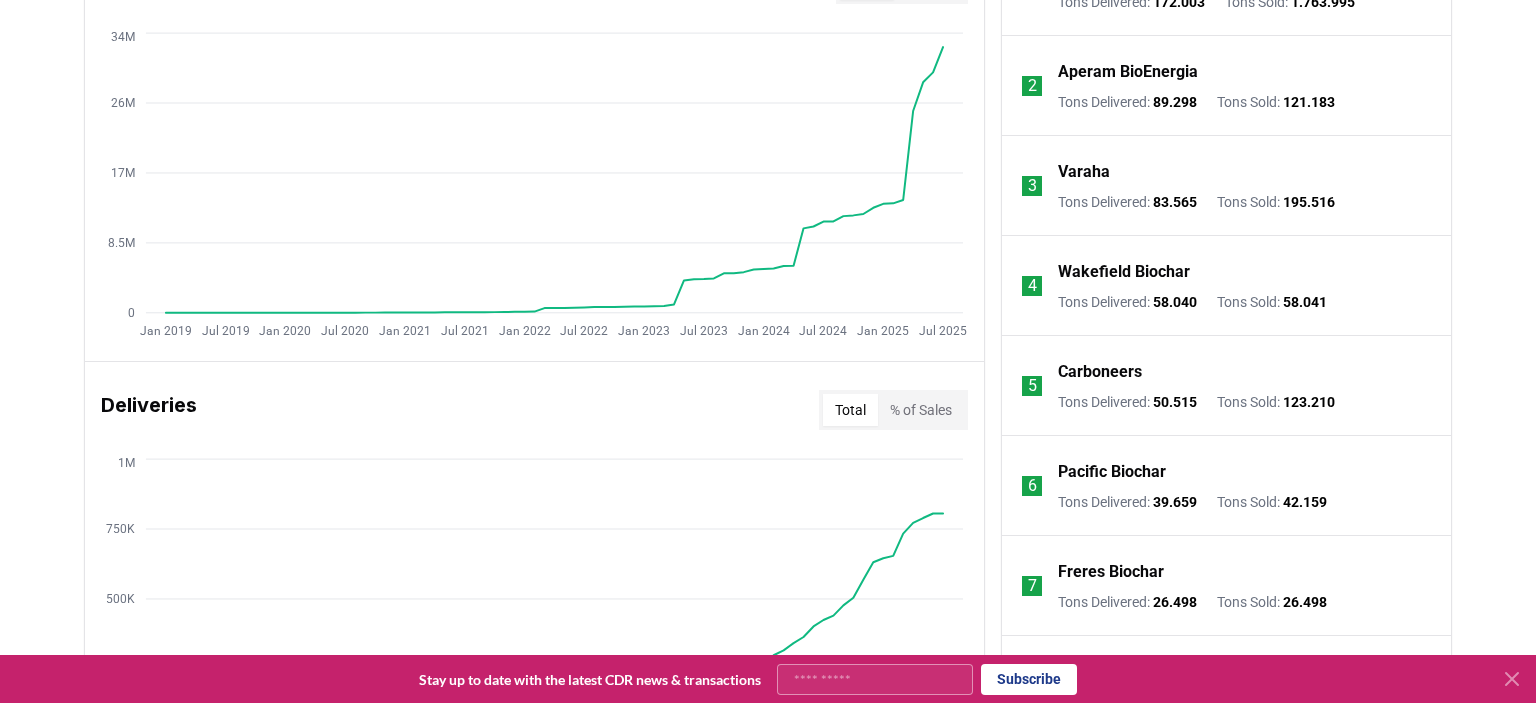 click on "Carboneers" at bounding box center [1100, 372] 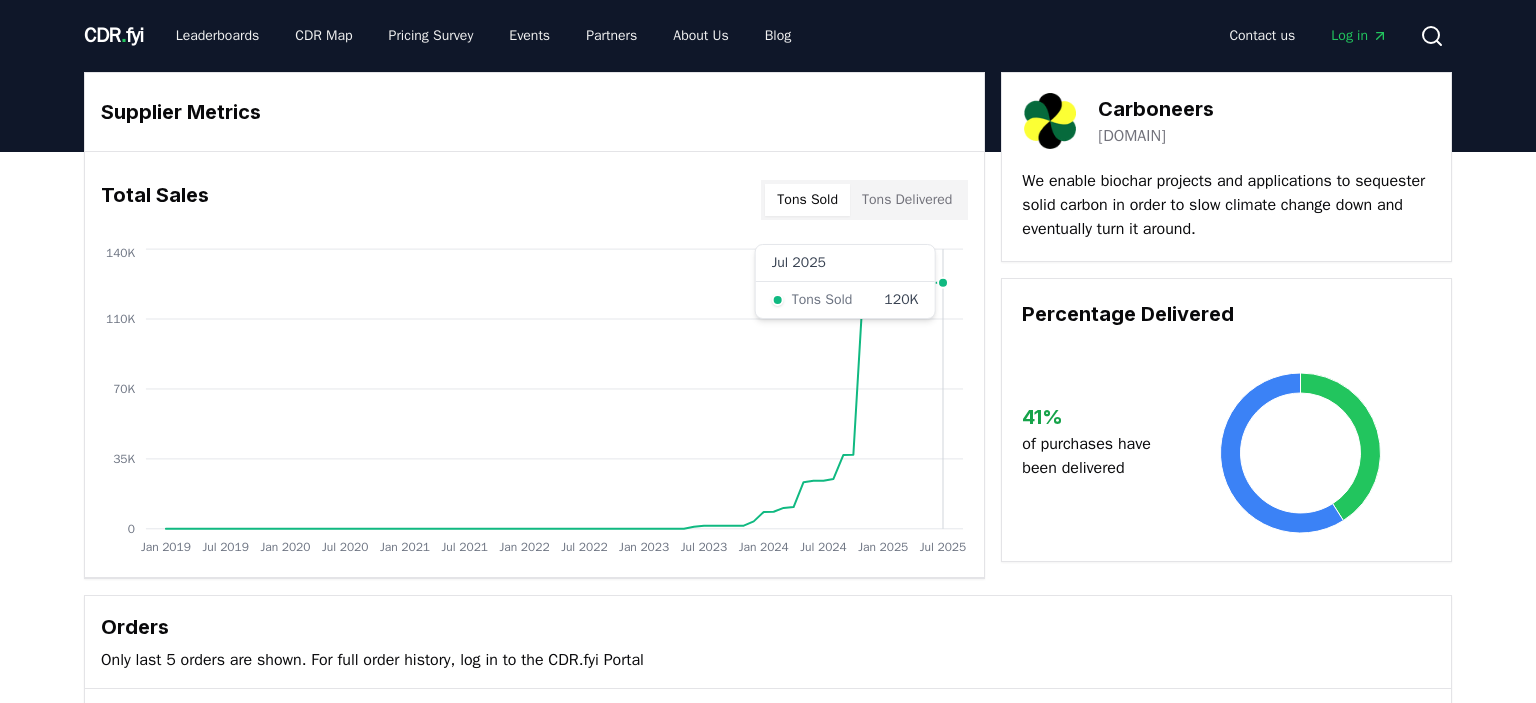 scroll, scrollTop: 54, scrollLeft: 0, axis: vertical 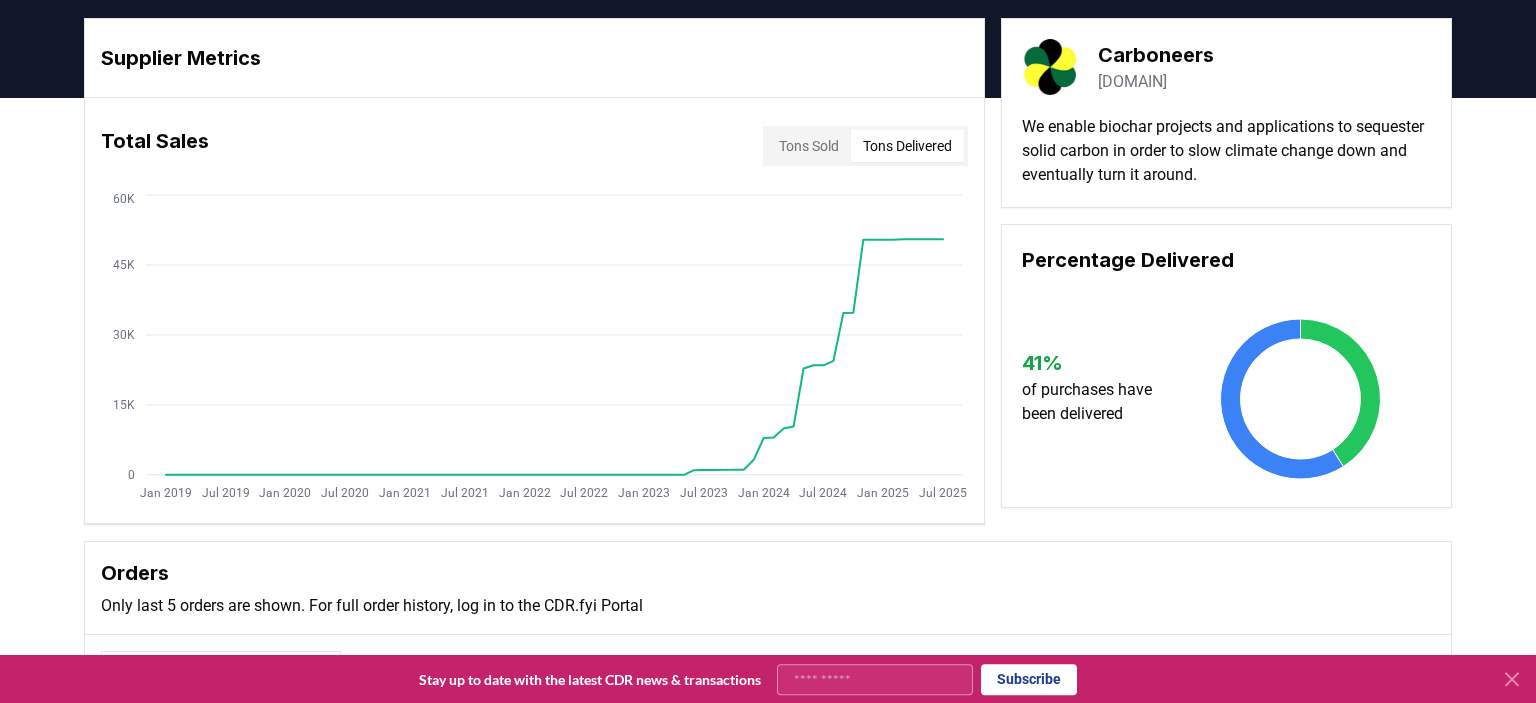 click on "Tons Delivered" at bounding box center [907, 146] 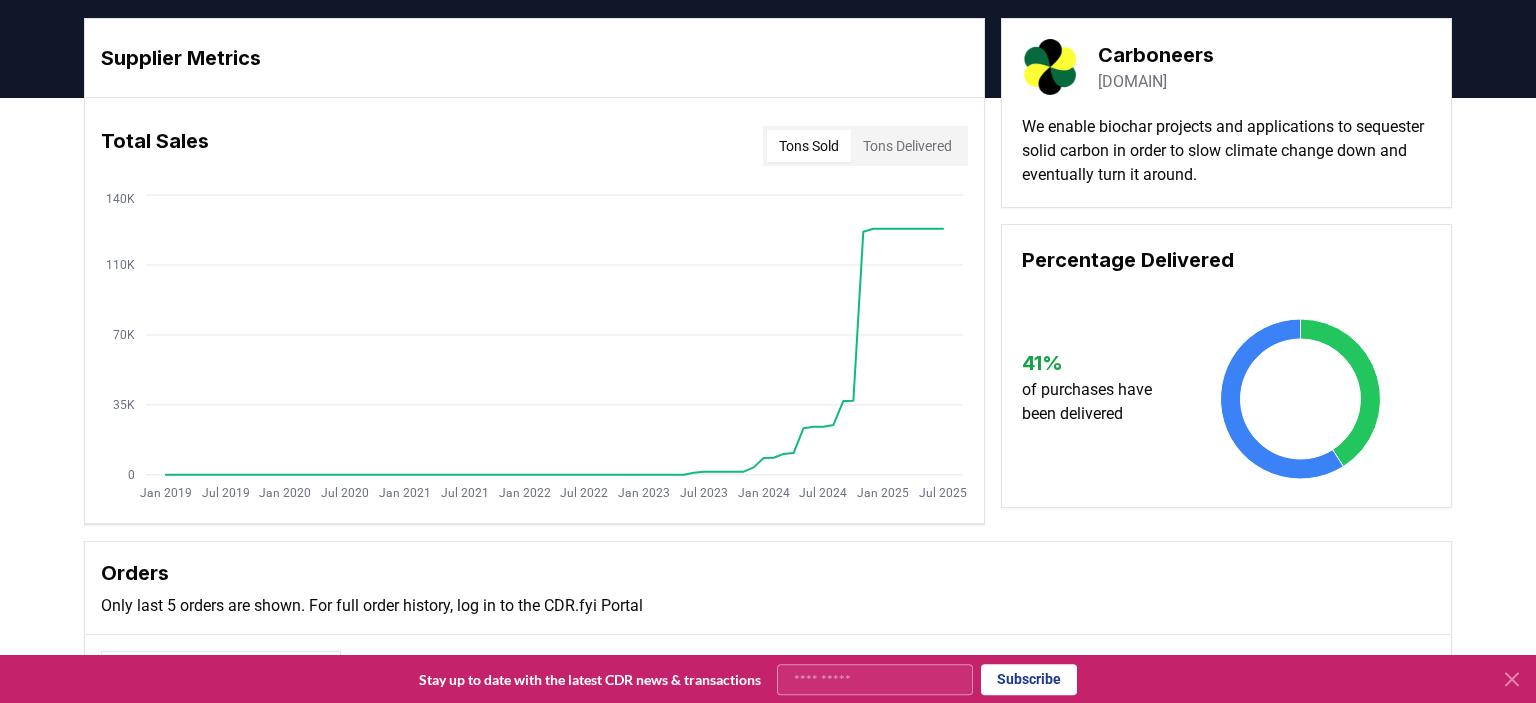 click on "Tons Sold" at bounding box center (809, 146) 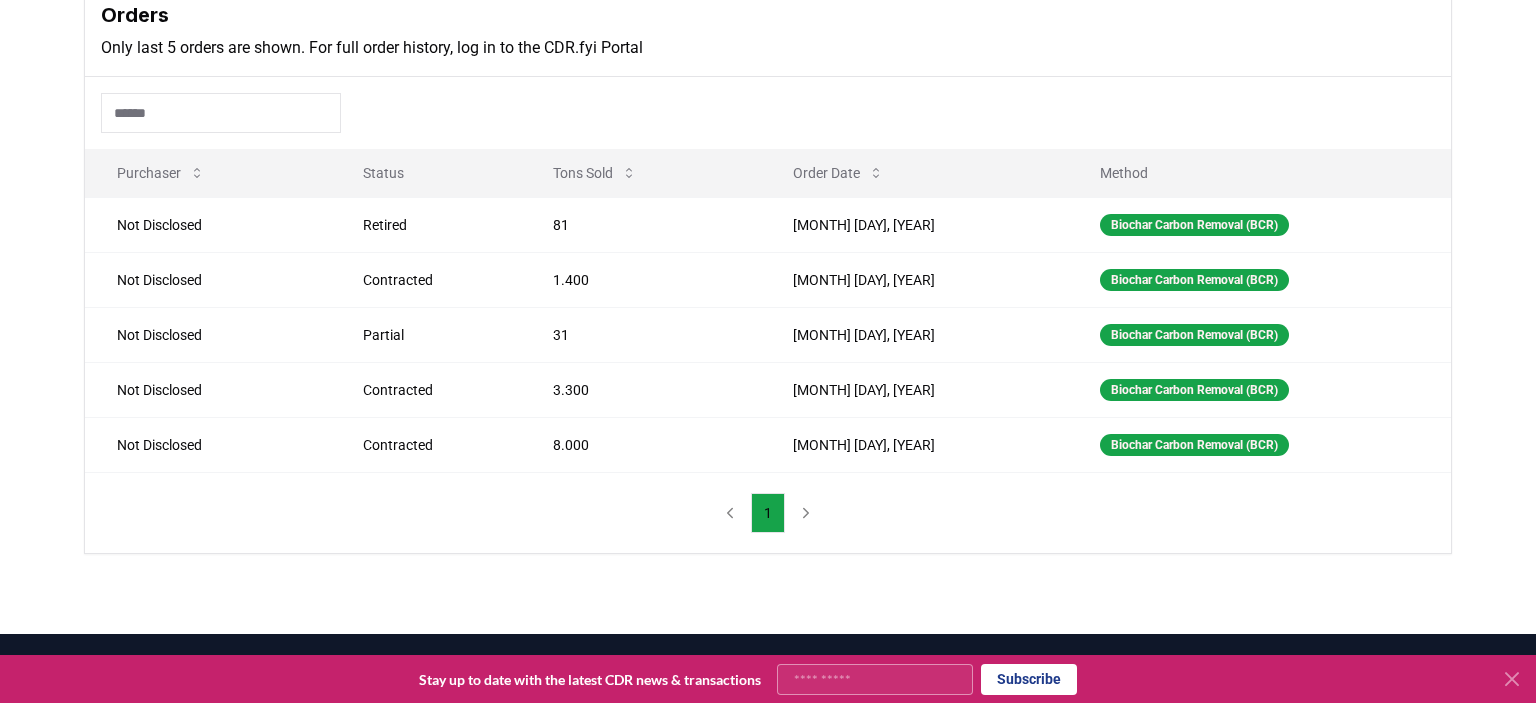 scroll, scrollTop: 612, scrollLeft: 0, axis: vertical 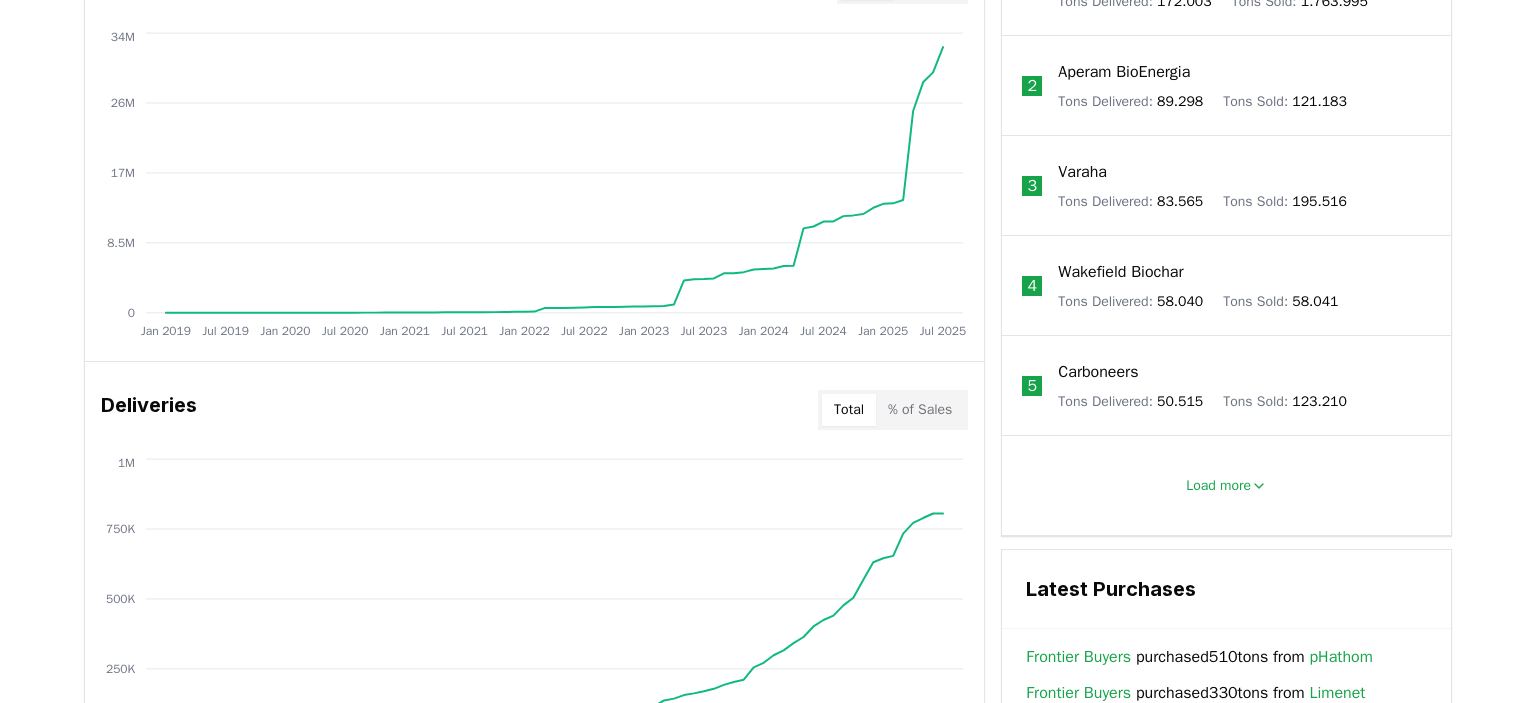 click on "CDR . fyi Leaderboards CDR Map Pricing Events Partners About Us Blog Contact us Log in Search We bring   transparency and accountability   to the carbon removal market 10 Gigaton Goal Progress to 2050 0.3230% Stay up to date with the latest in durable carbon removal. Submit $[VALUE] spent on CO2 removal [TONS] tons of CO2 has been sold 2.5% of purchases have been delivered Unlock full market insights with our Partner Portal Free to all users with a work account.  Premium options available for Data Partners and Platform Subscribers. Sign Up Key Metrics Find detailed analysis of carbon removal data through time. Total Sales Tons $ Value Jan 2019 Jul 2019 Jan 2020 Jul 2020 Jan 2021 Jul 2021 Jan 2022 Jul 2022 Jan 2023 Jul 2023 Jan 2024 Jul 2024 Jan 2025 Jul 2025 0 8.5M 17M 26M 34M Deliveries Total % of Sales Jan 2019 Jul 2019 Jan 2020 Jul 2020 Jan 2021 Jul 2021 Jan 2022 Jul 2022 Jan 2023 Jul 2023 Jan 2024 Jul 2024 Jan 2025 Jul 2025 0 250K 500K 750K 1M Price Index By Method Aggregate $[PRICE]" at bounding box center [768, 406] 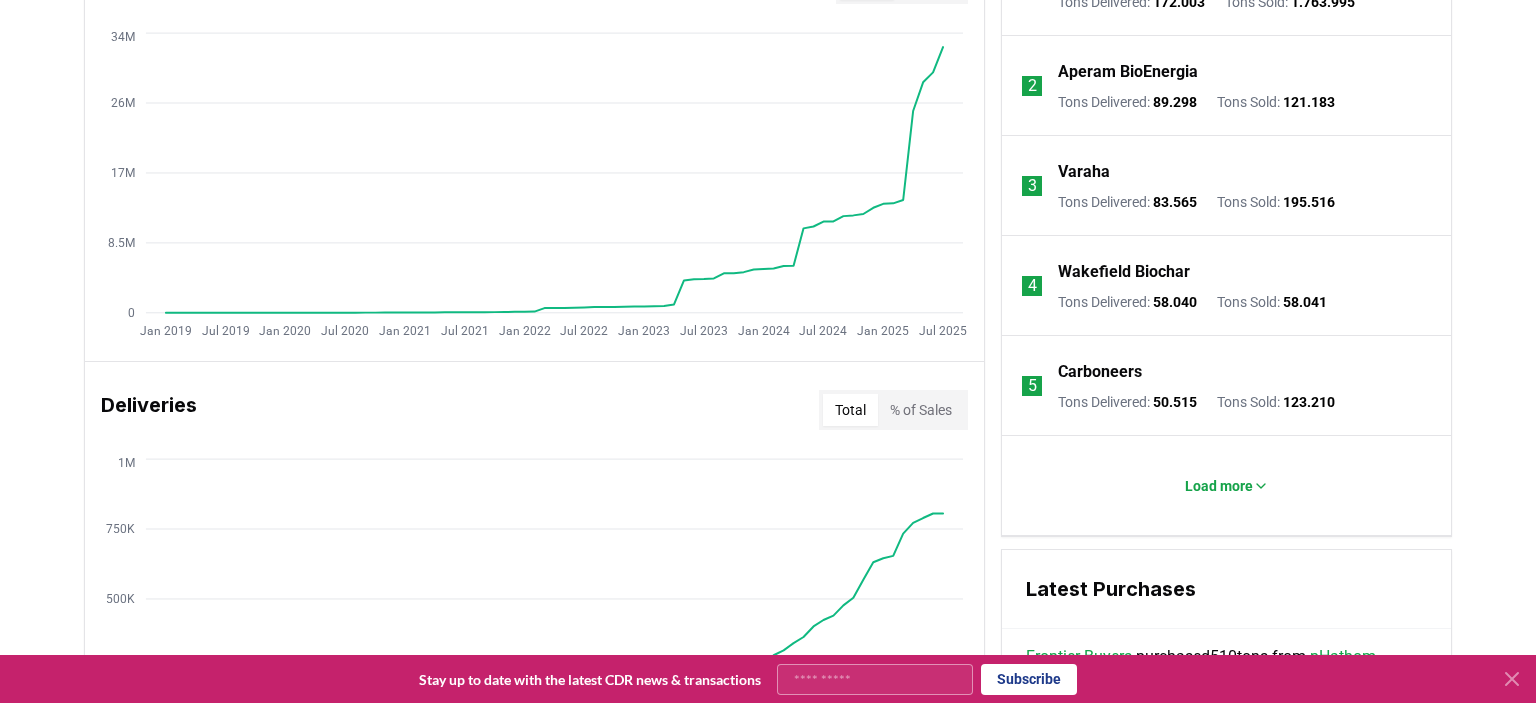 click on "Wakefield Biochar" at bounding box center [1124, 272] 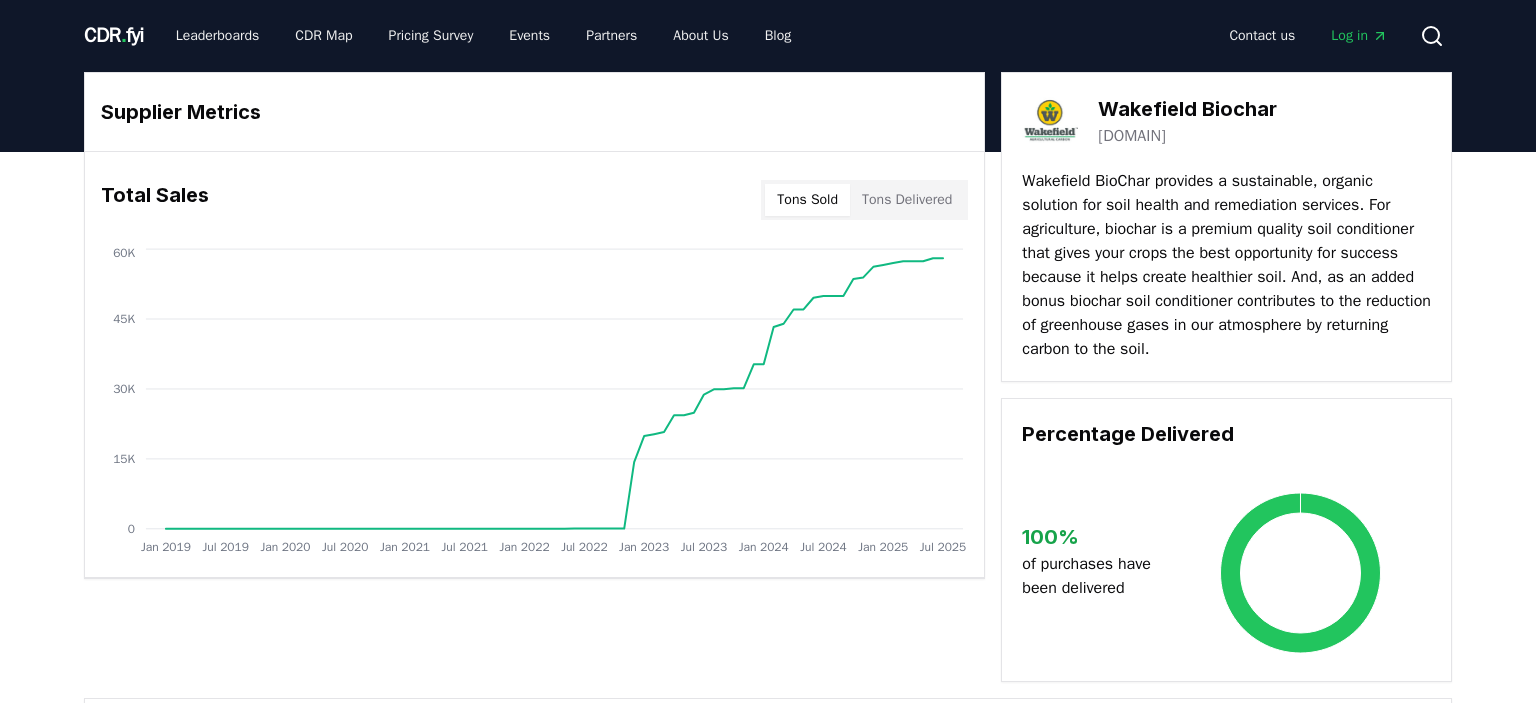 scroll, scrollTop: 82, scrollLeft: 0, axis: vertical 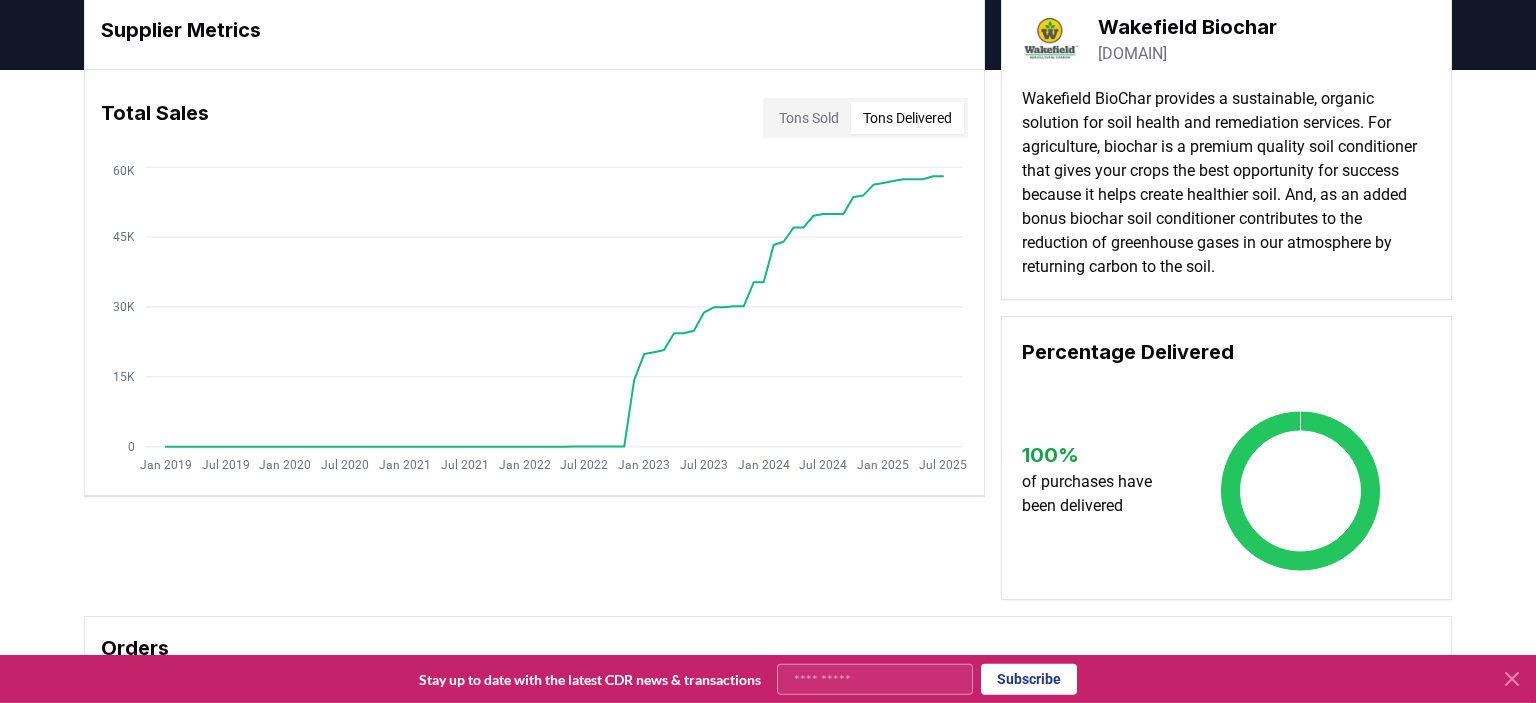 click on "Tons Delivered" at bounding box center [907, 118] 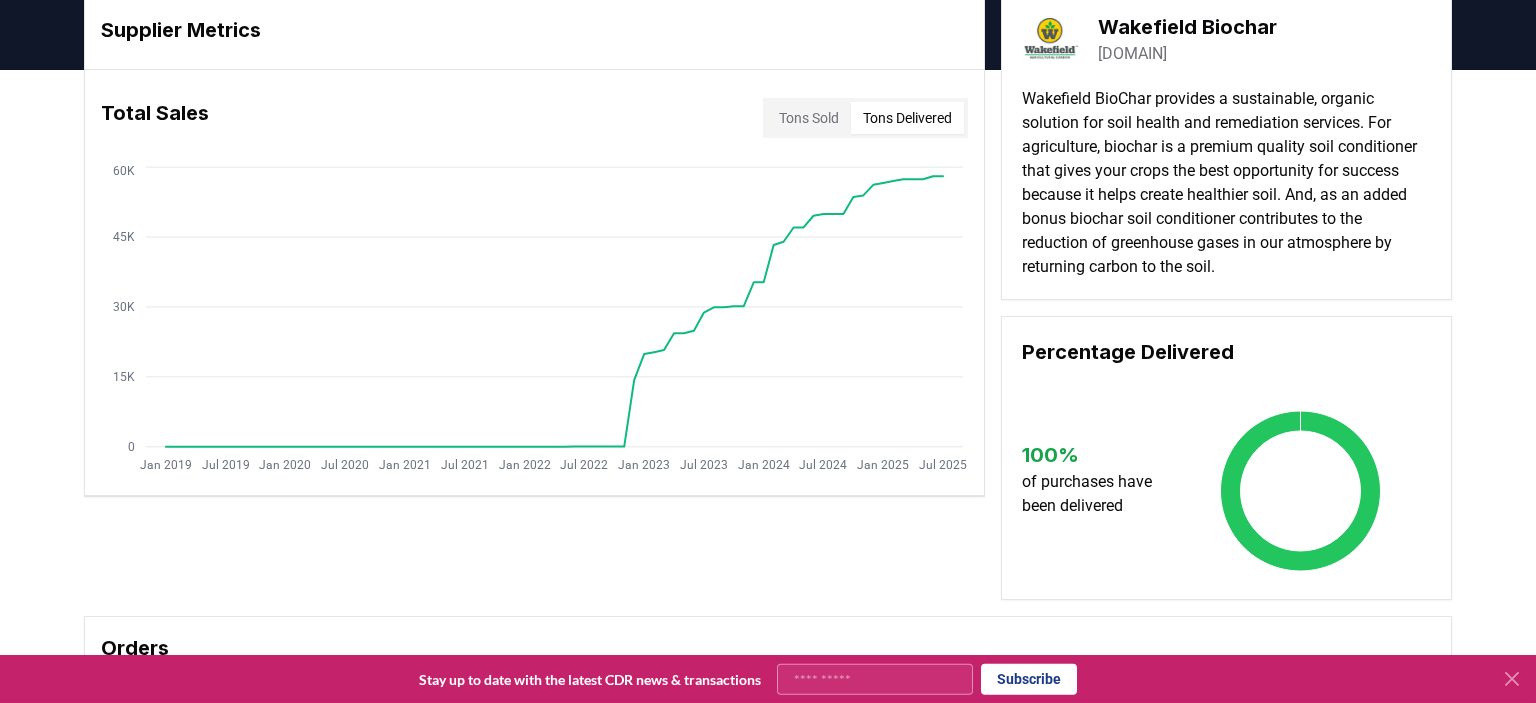 scroll, scrollTop: 0, scrollLeft: 0, axis: both 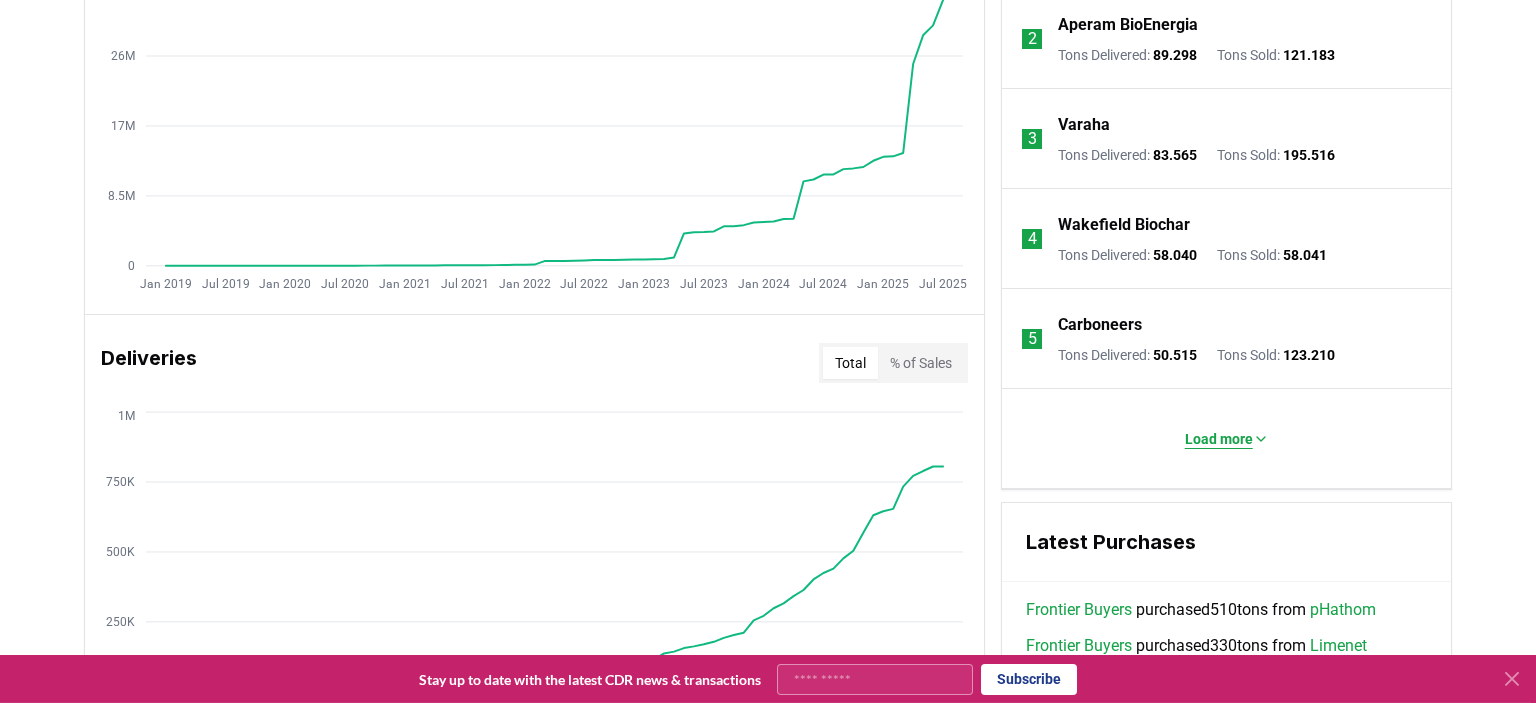 click on "Load more" at bounding box center (1219, 439) 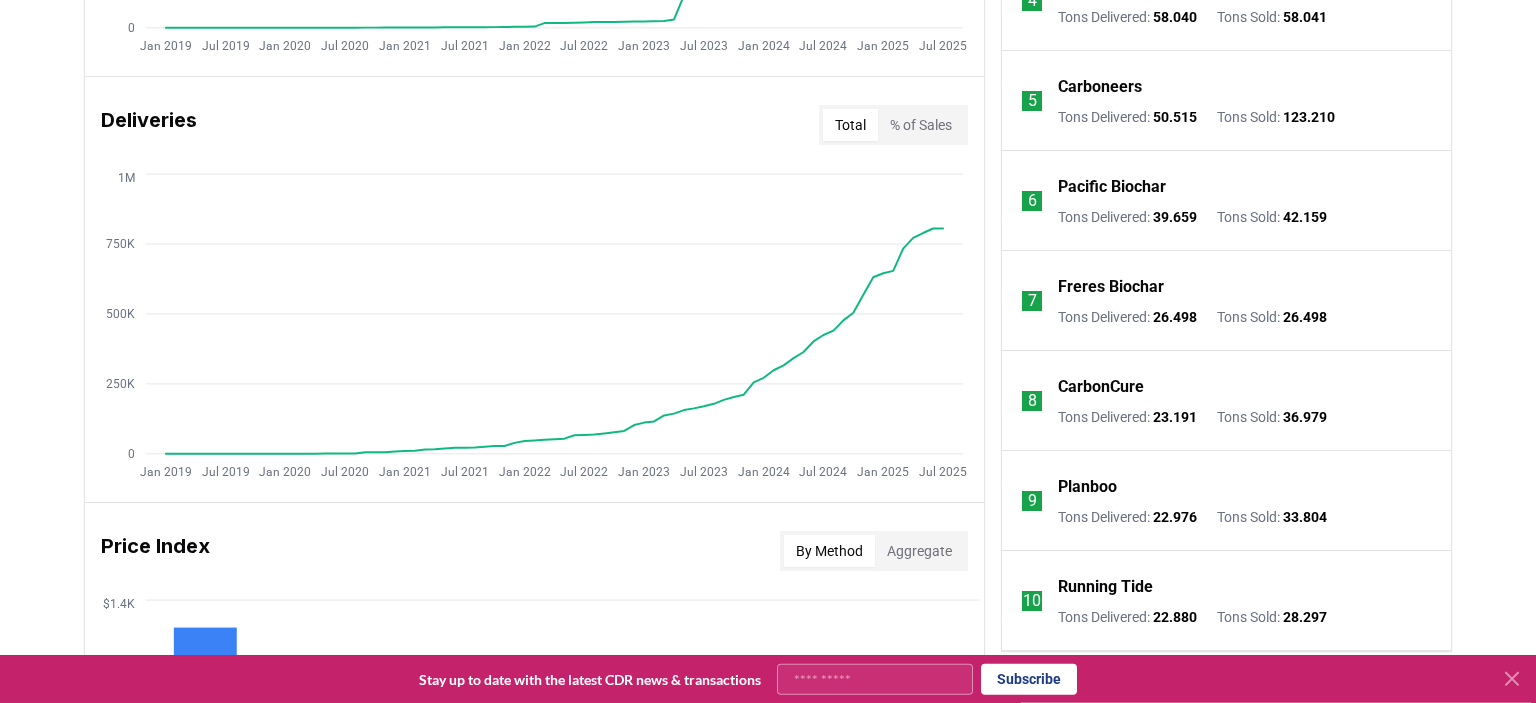 scroll, scrollTop: 1188, scrollLeft: 0, axis: vertical 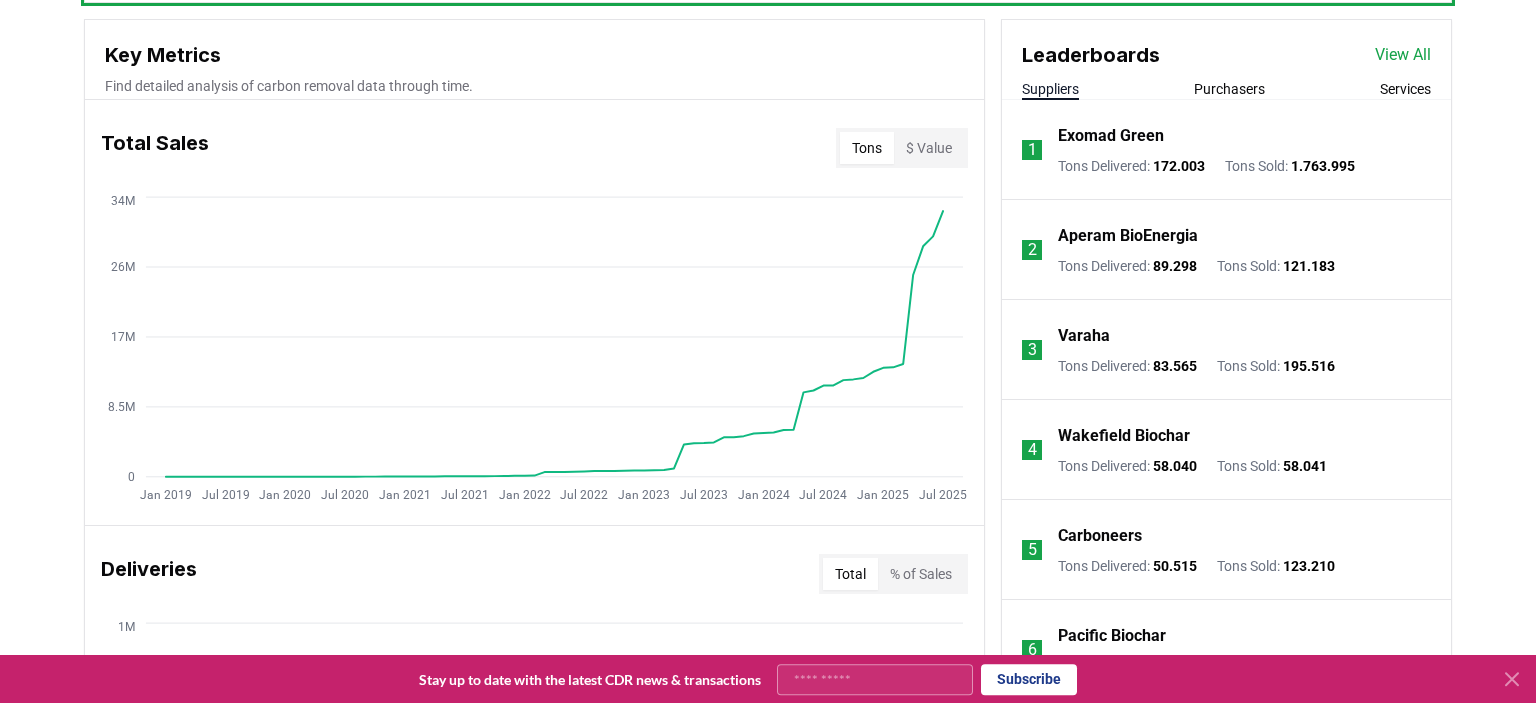 click on "Exomad Green" at bounding box center (1111, 136) 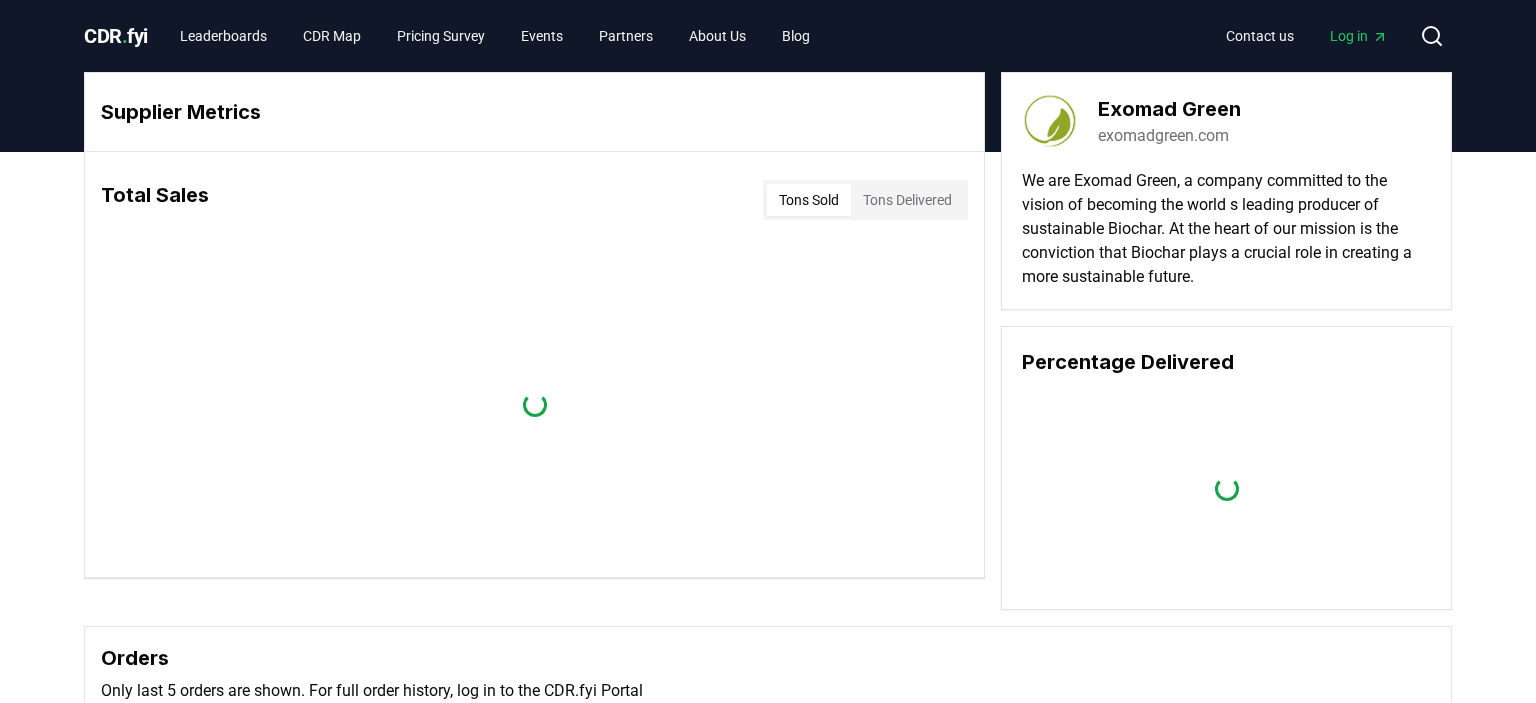 scroll, scrollTop: 0, scrollLeft: 0, axis: both 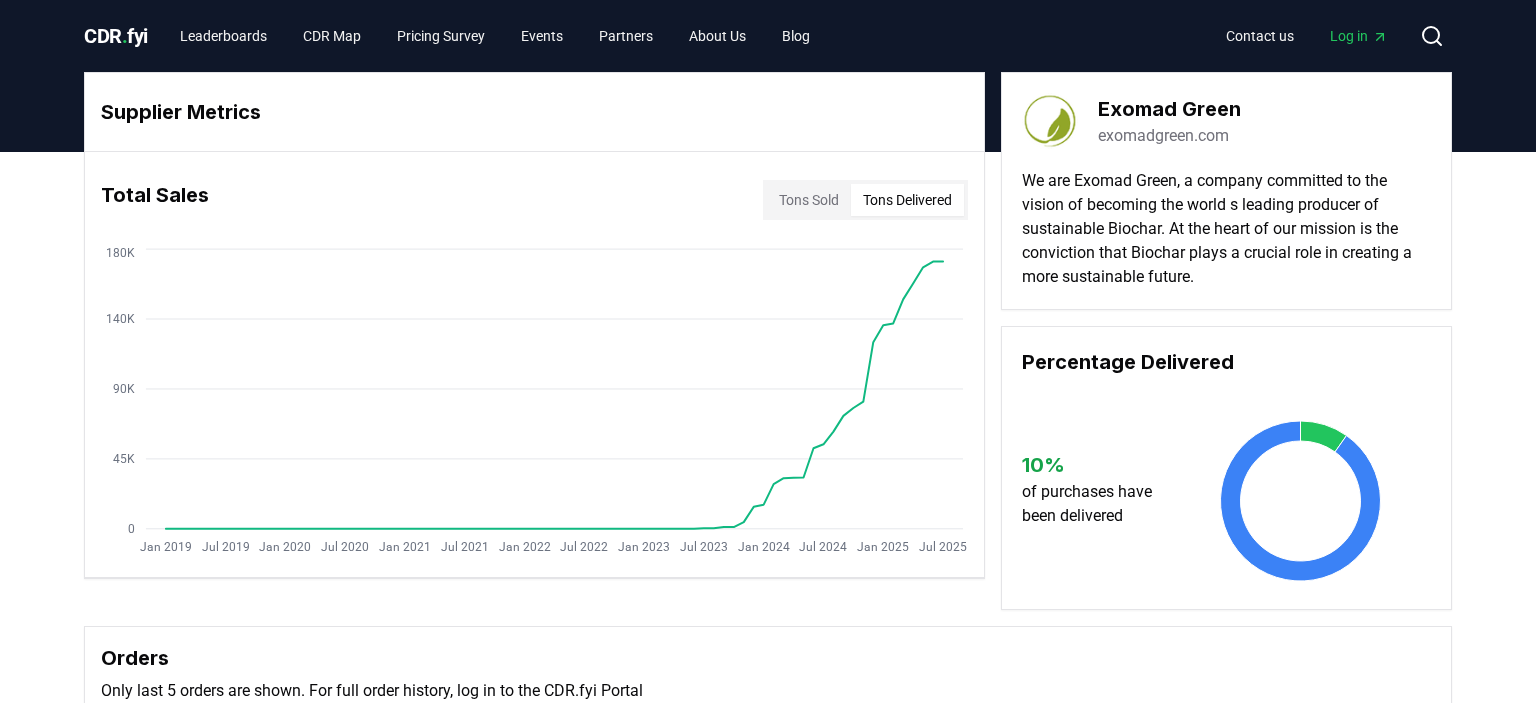 click on "Tons Delivered" at bounding box center [907, 200] 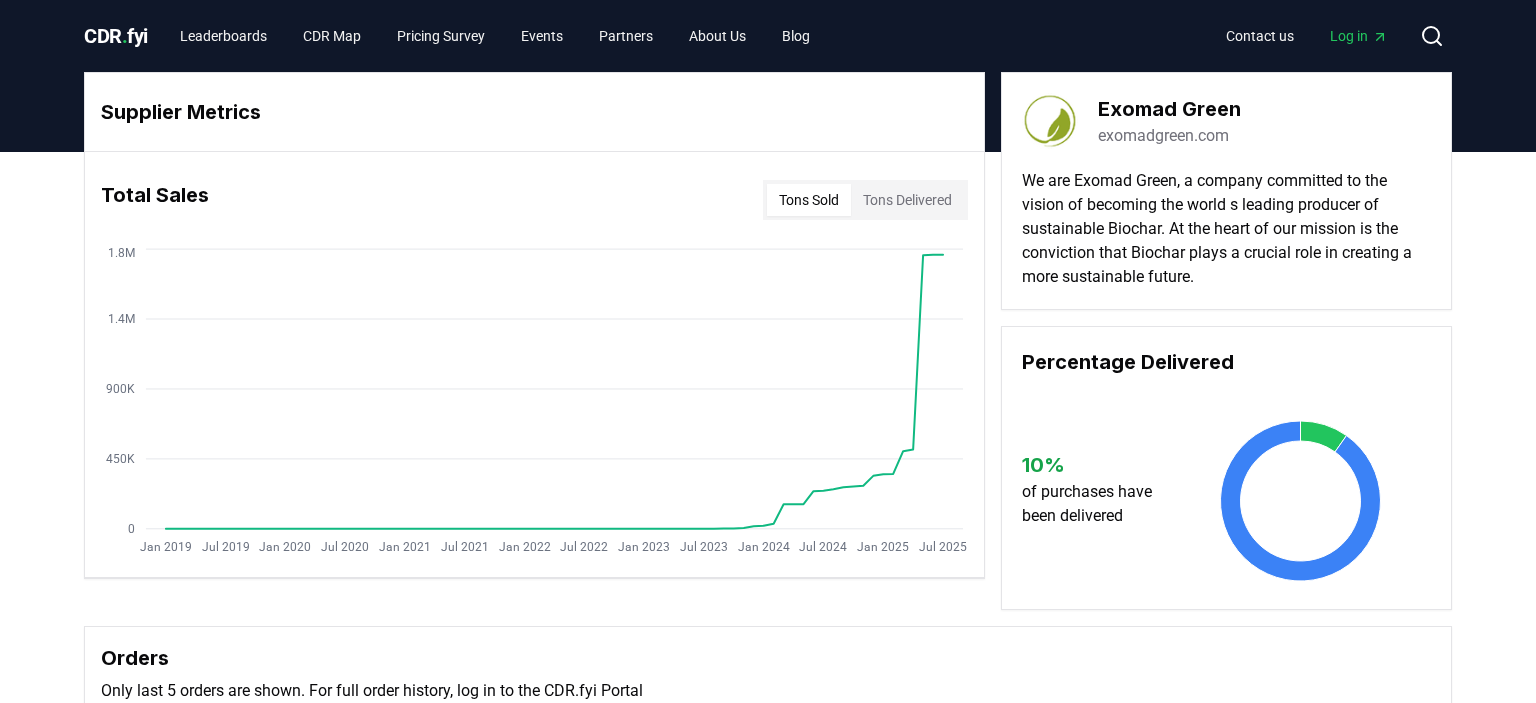 click on "Tons Sold" at bounding box center [809, 200] 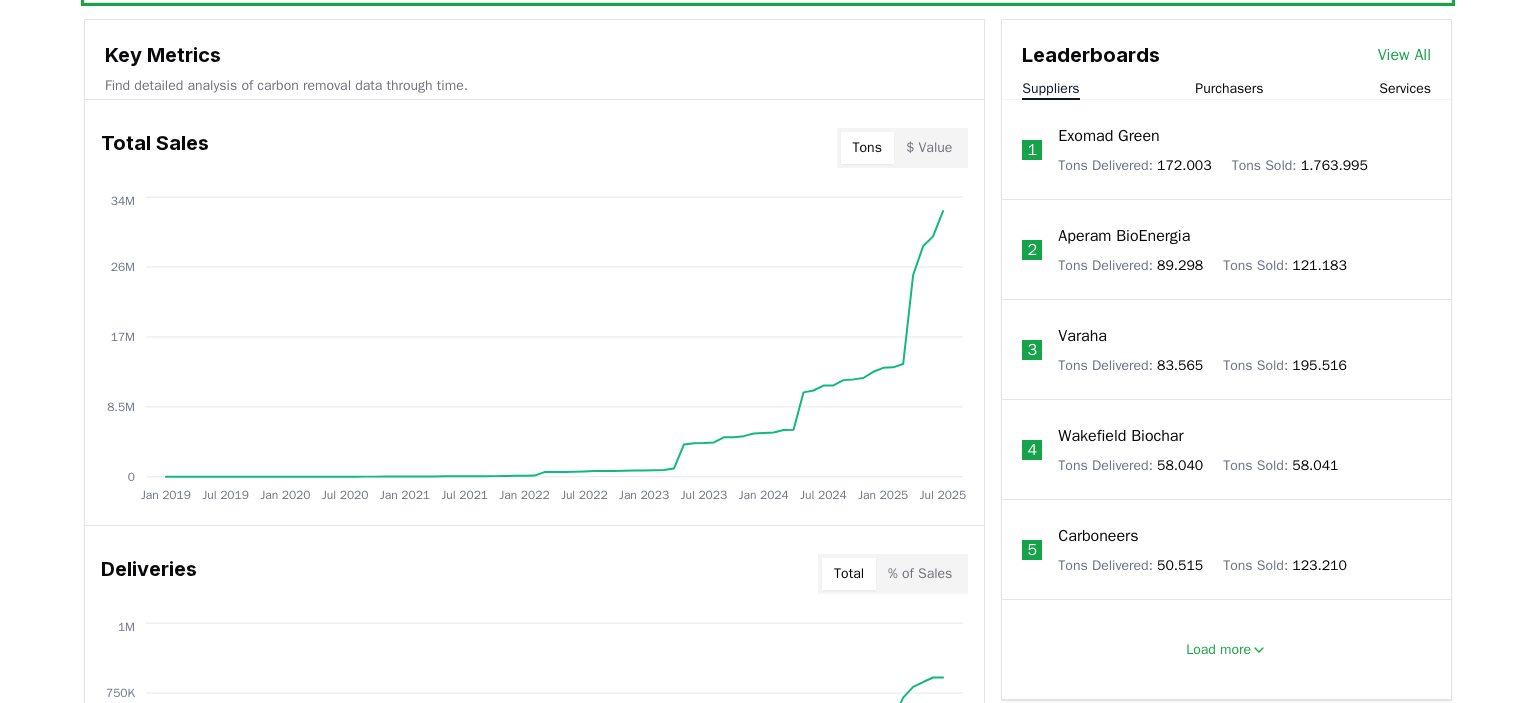 scroll, scrollTop: 715, scrollLeft: 0, axis: vertical 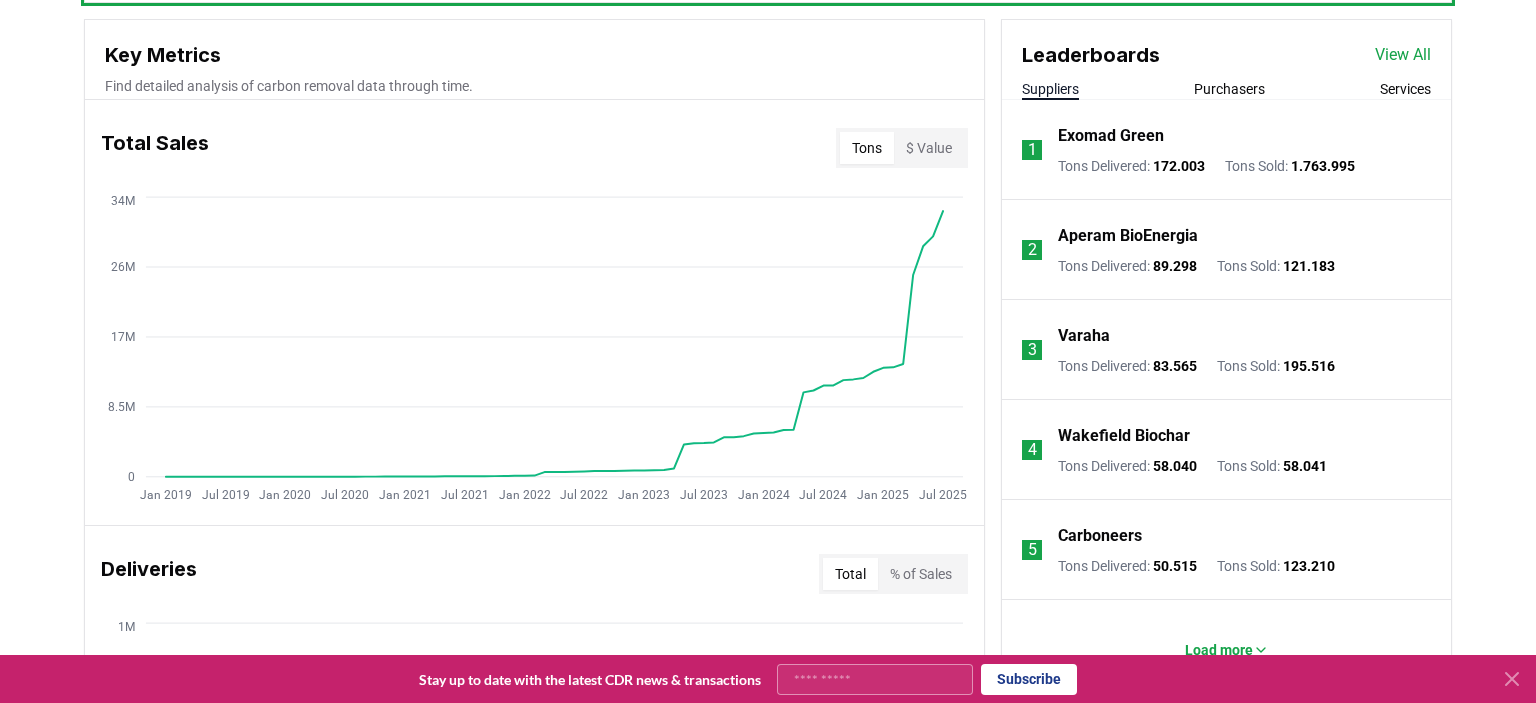 click on "Wakefield Biochar Tons Delivered :   58.040 Tons Sold :   58.041" at bounding box center [1192, 450] 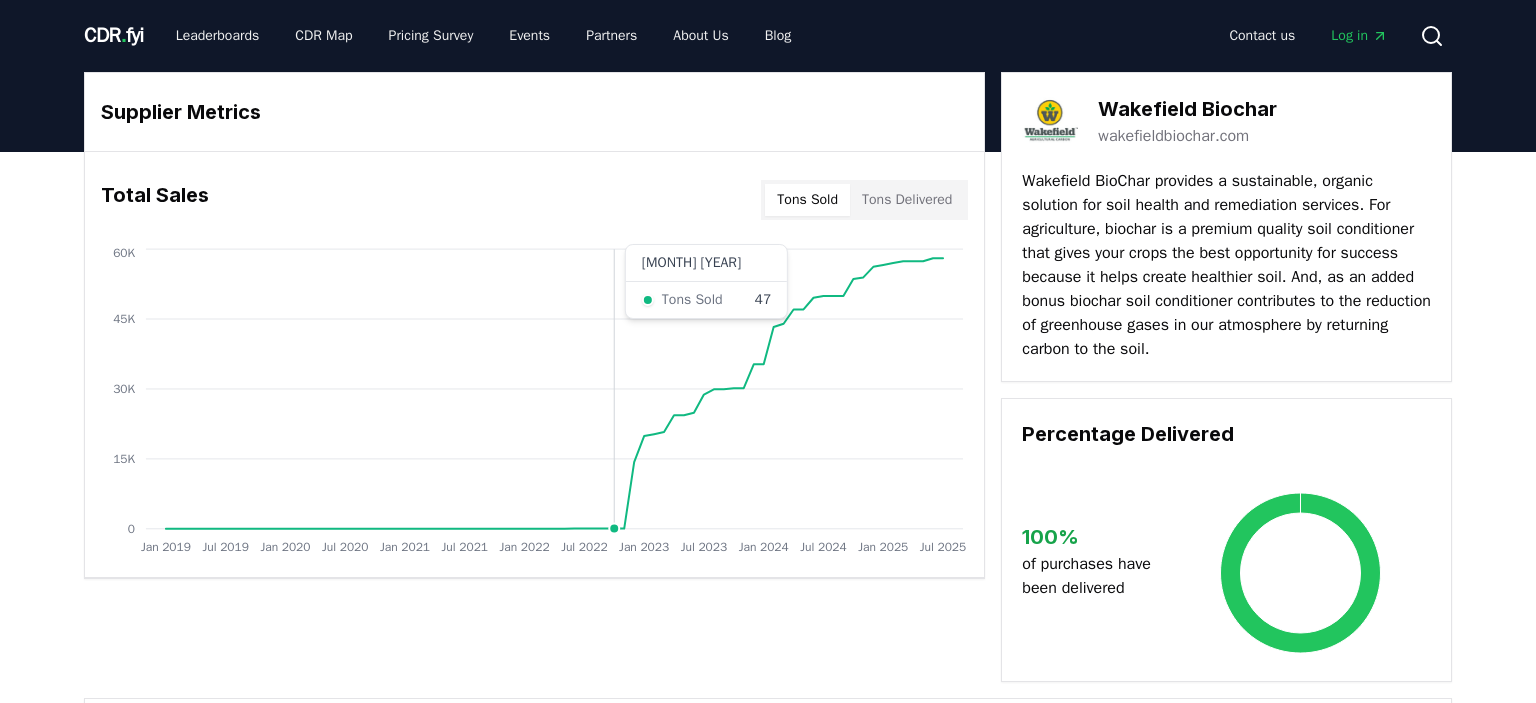 scroll, scrollTop: 0, scrollLeft: 0, axis: both 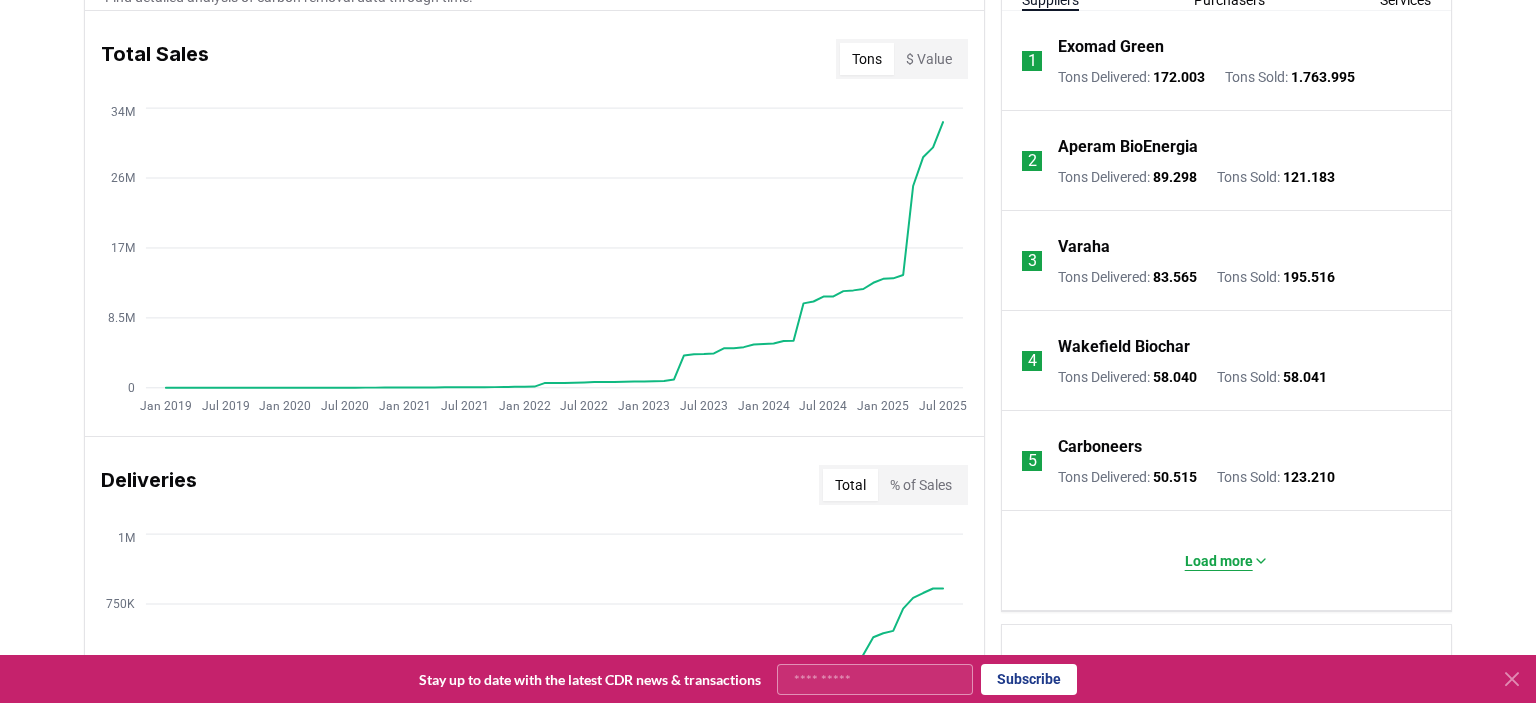 click on "Load more" at bounding box center (1219, 561) 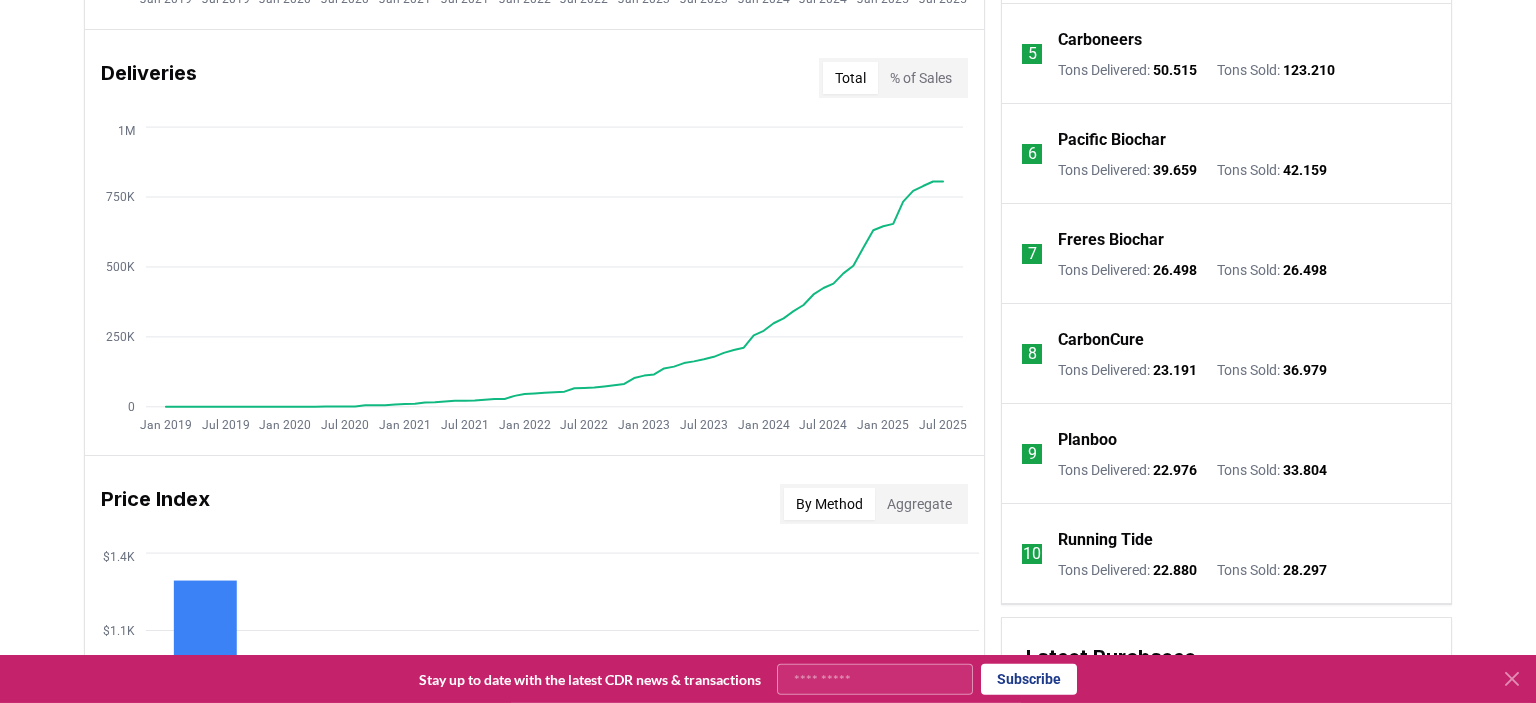 scroll, scrollTop: 1210, scrollLeft: 0, axis: vertical 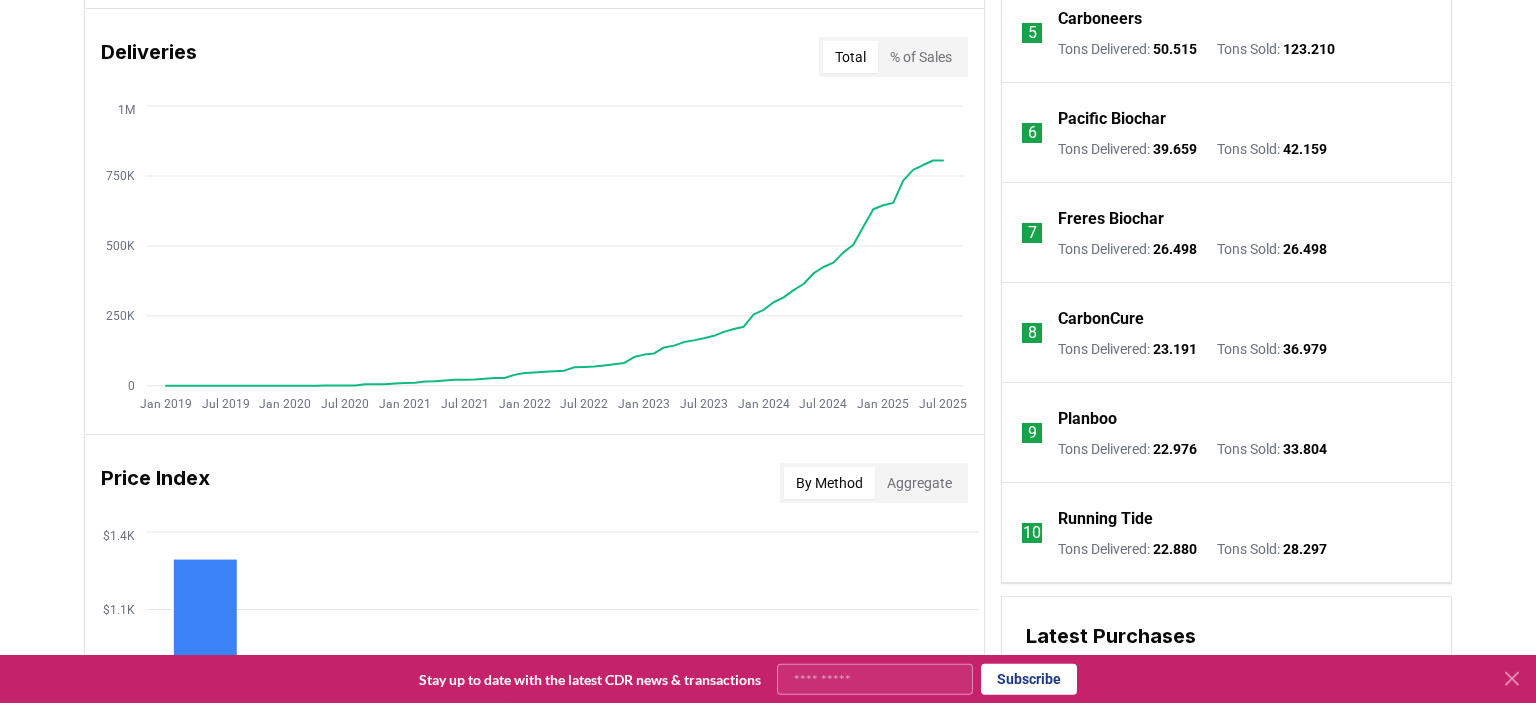 click on "Planboo" at bounding box center [1087, 419] 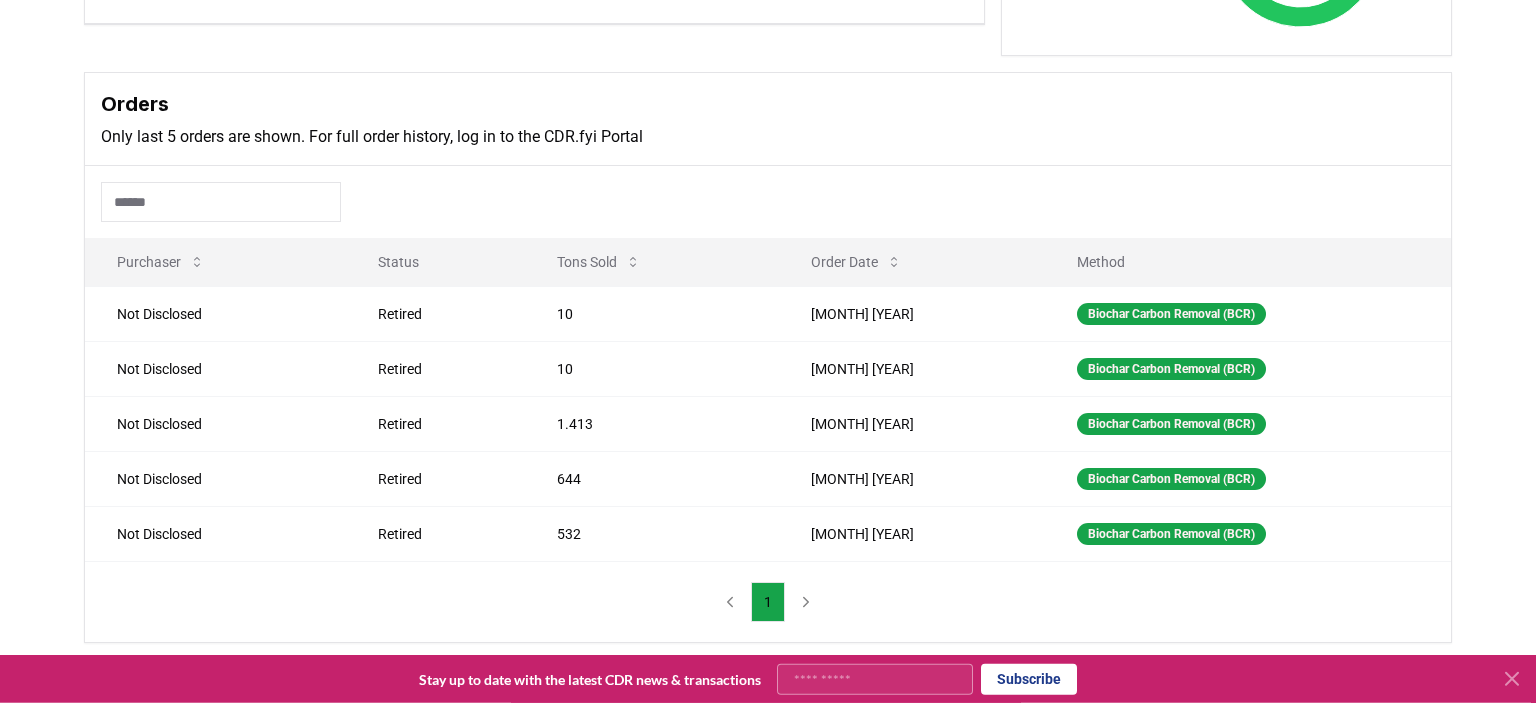 scroll, scrollTop: 0, scrollLeft: 0, axis: both 